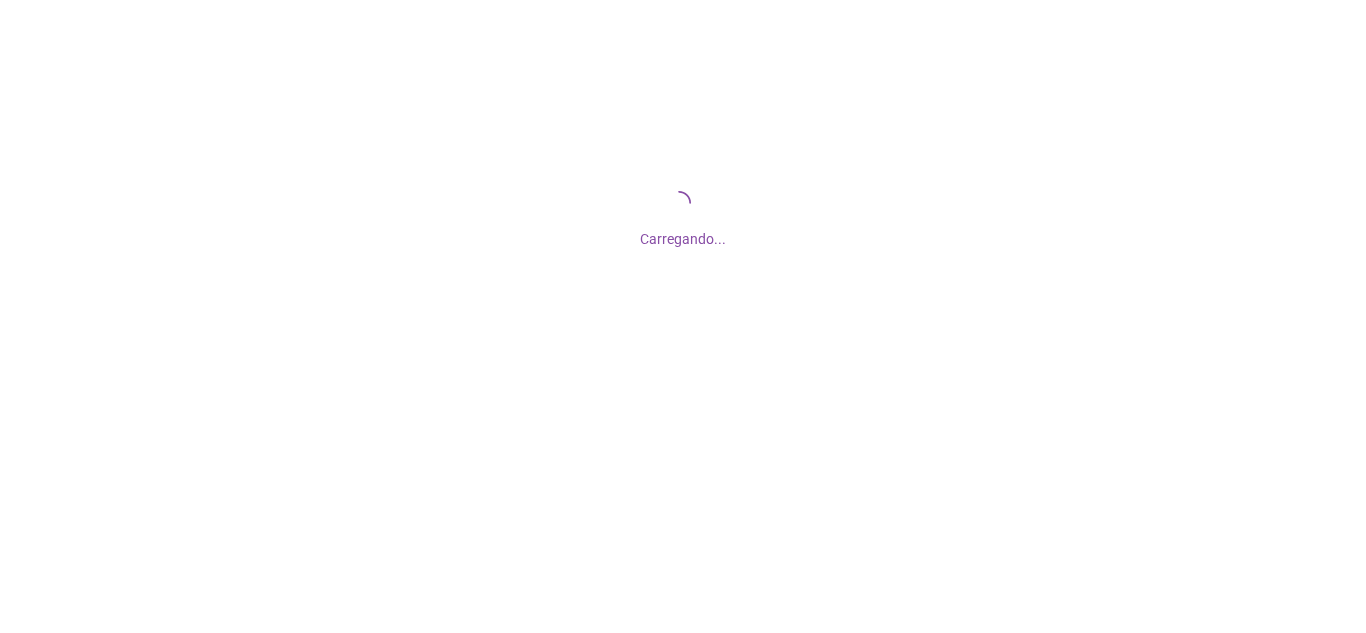 scroll, scrollTop: 0, scrollLeft: 0, axis: both 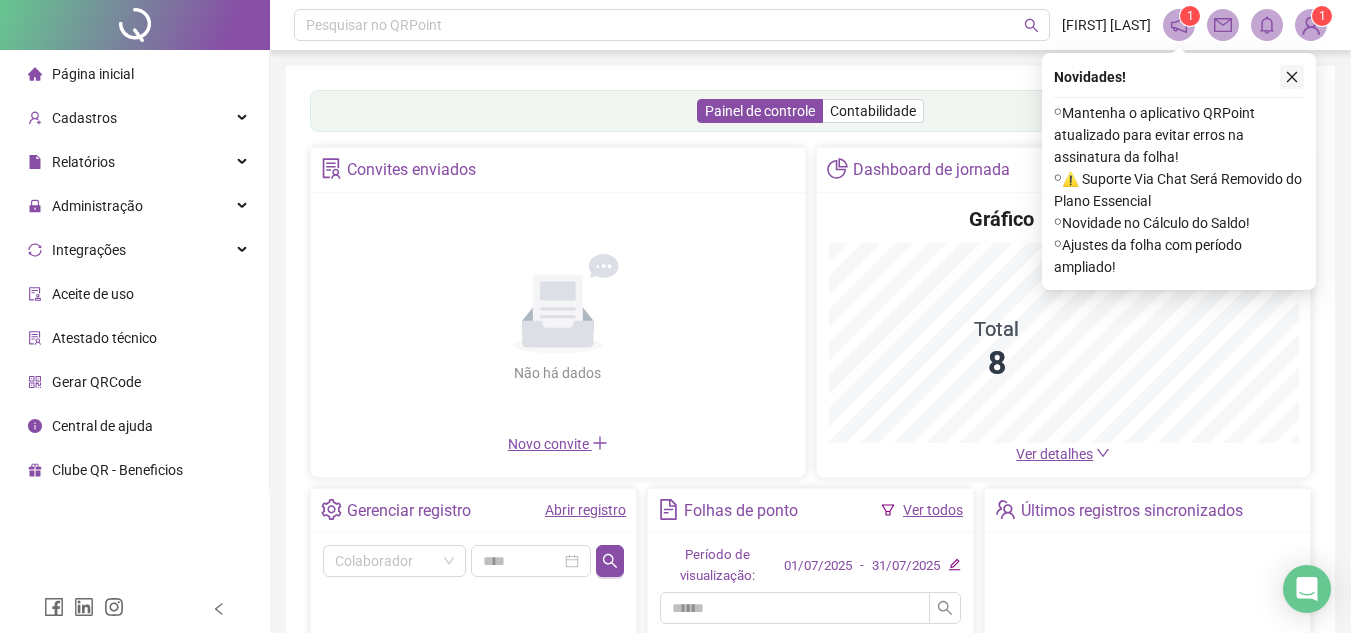 click 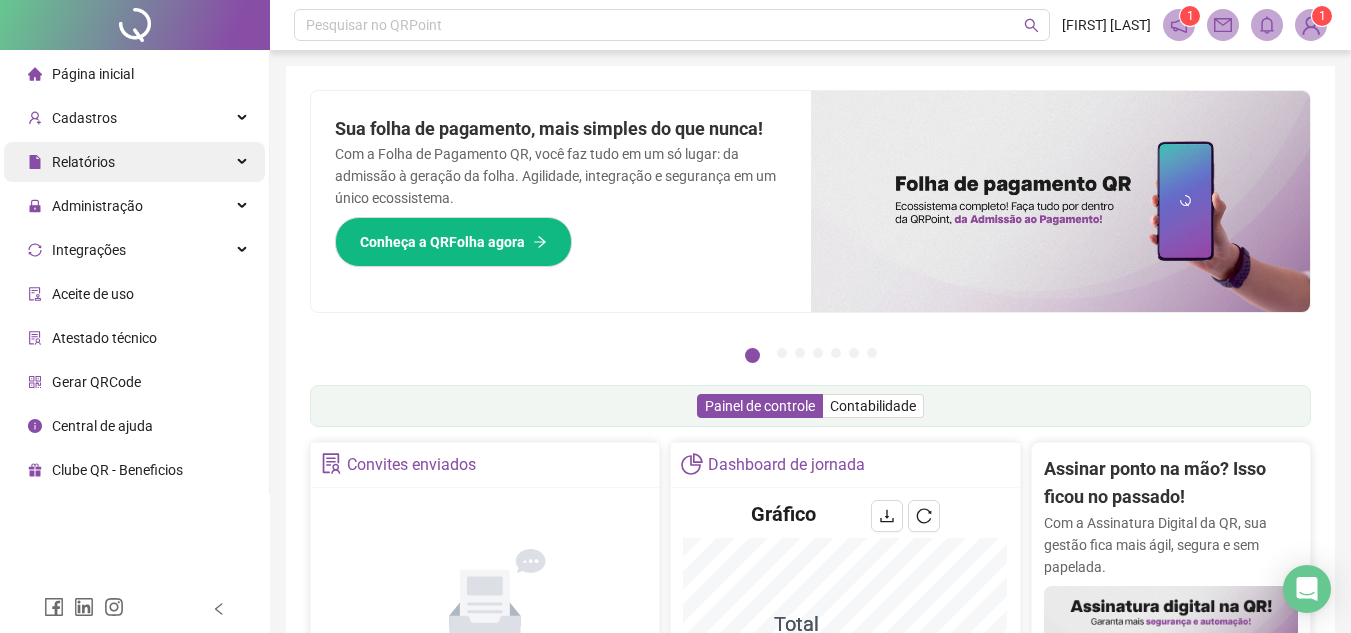 click on "Relatórios" at bounding box center [134, 162] 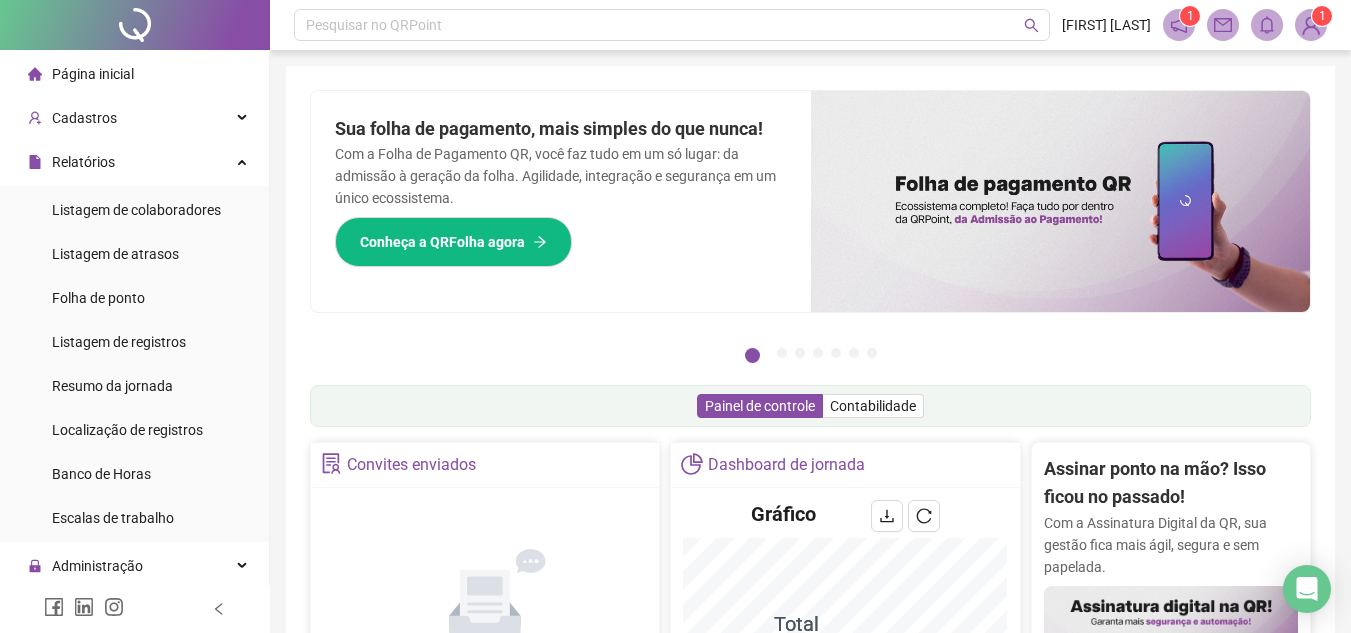 scroll, scrollTop: 221, scrollLeft: 0, axis: vertical 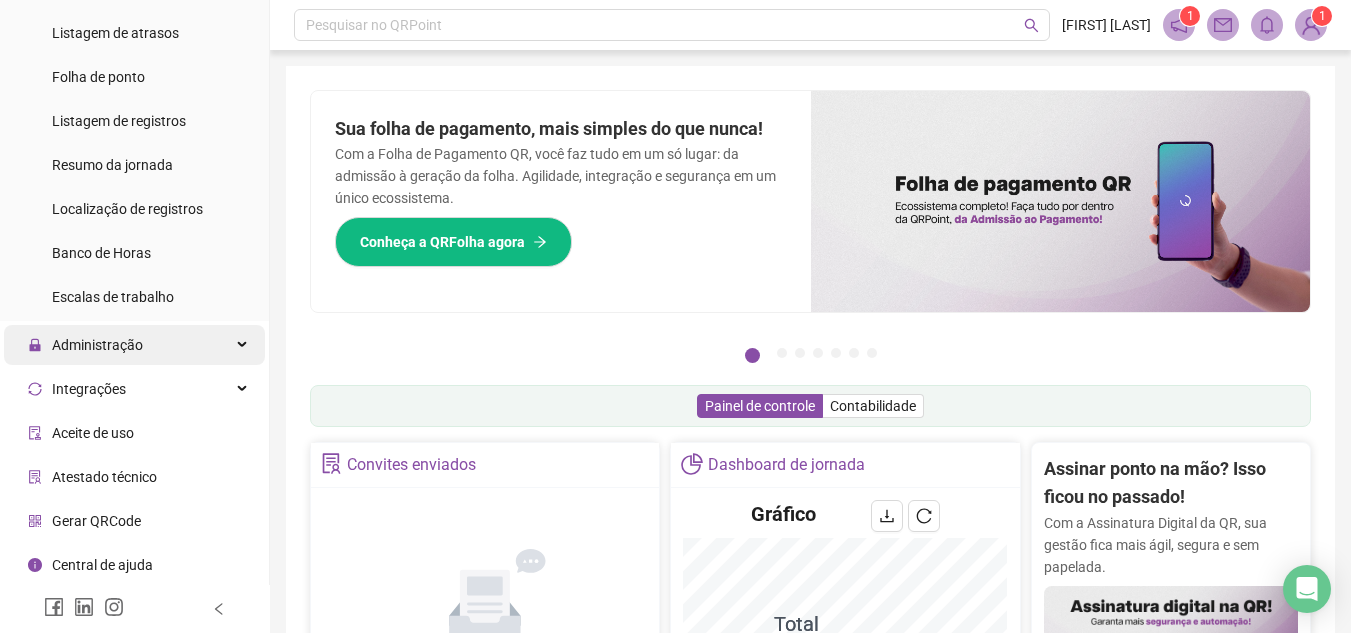 click on "Administração" at bounding box center [134, 345] 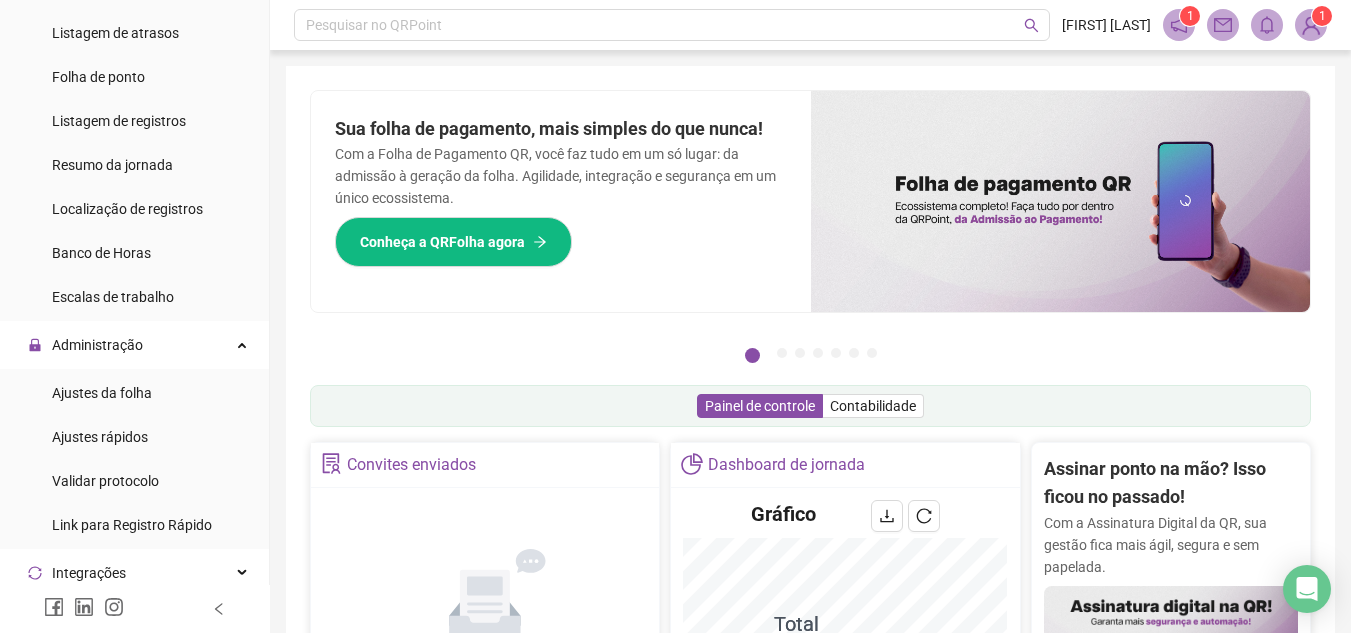 scroll, scrollTop: 0, scrollLeft: 0, axis: both 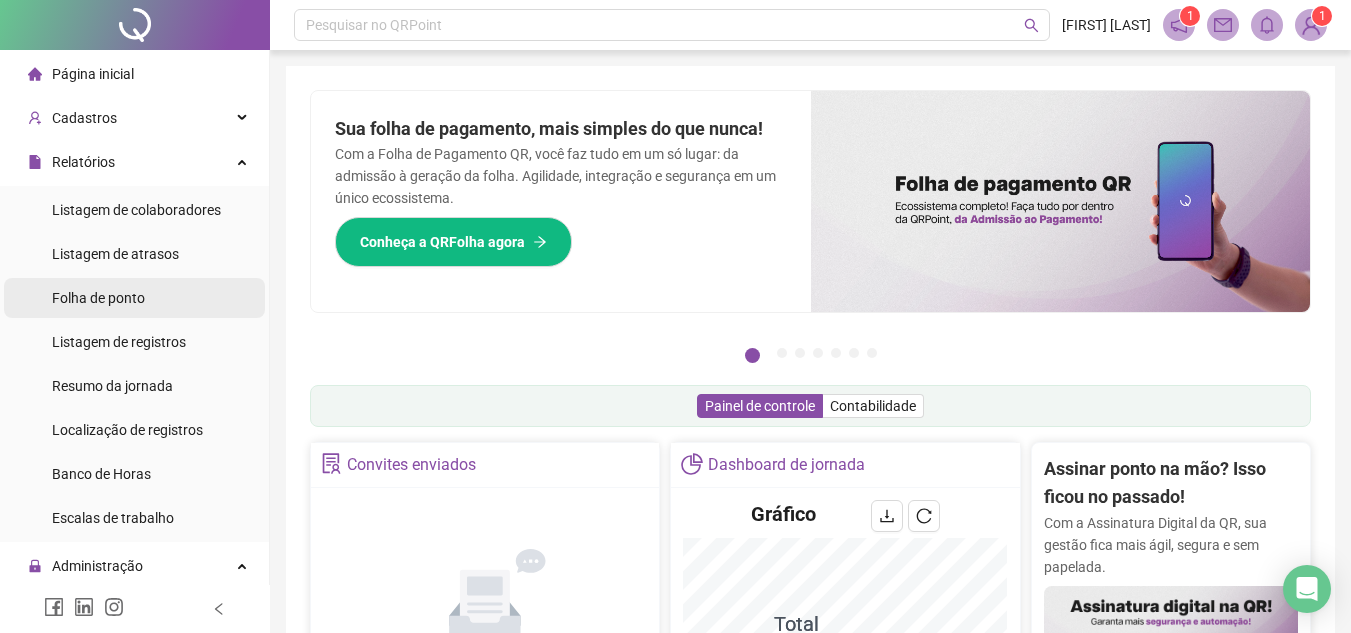 click on "Folha de ponto" at bounding box center [98, 298] 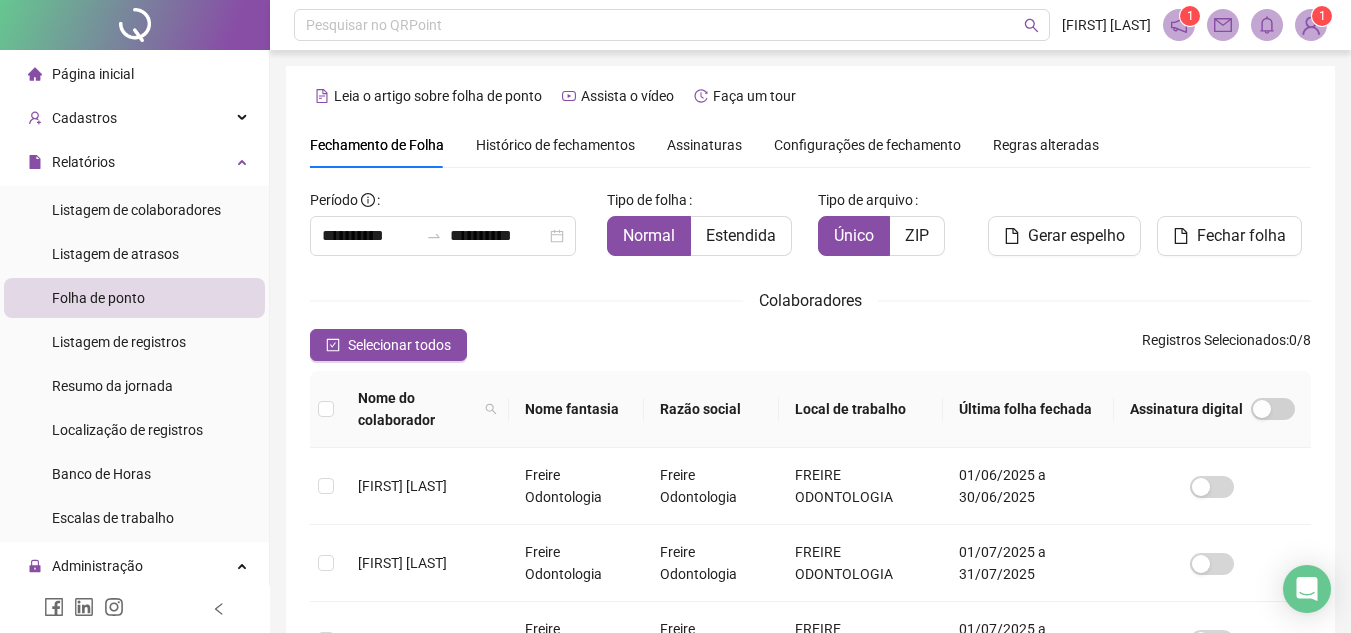 scroll, scrollTop: 93, scrollLeft: 0, axis: vertical 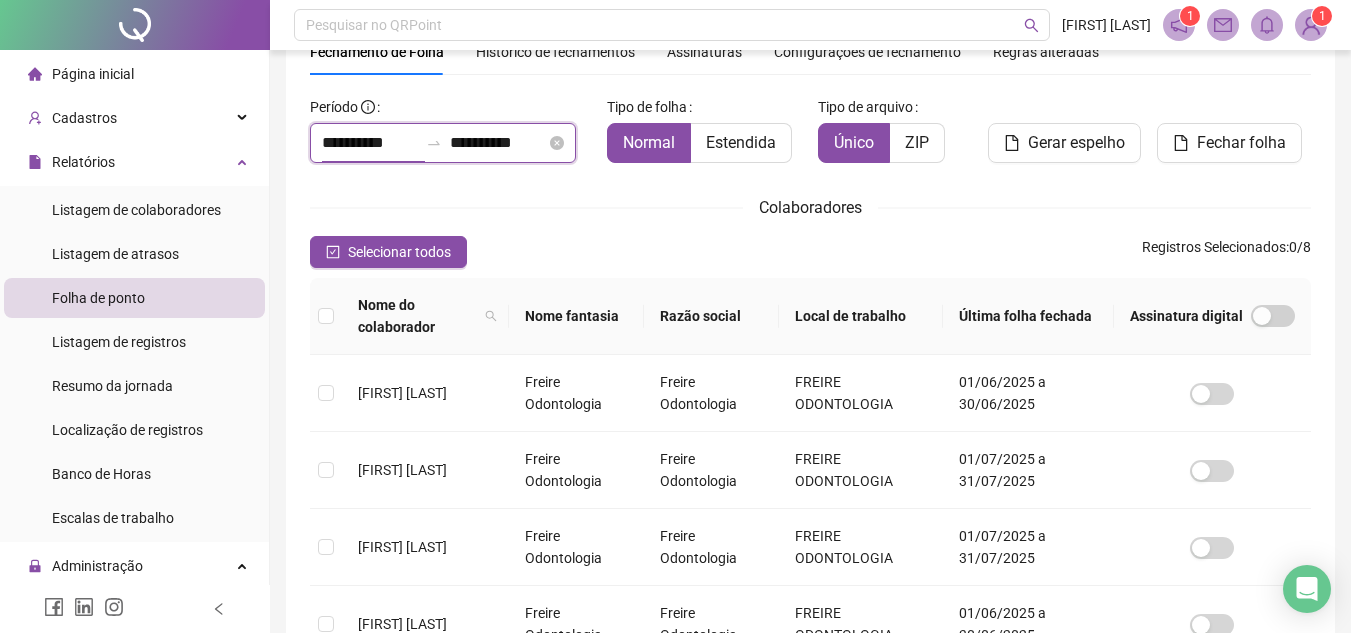 click on "**********" at bounding box center (370, 143) 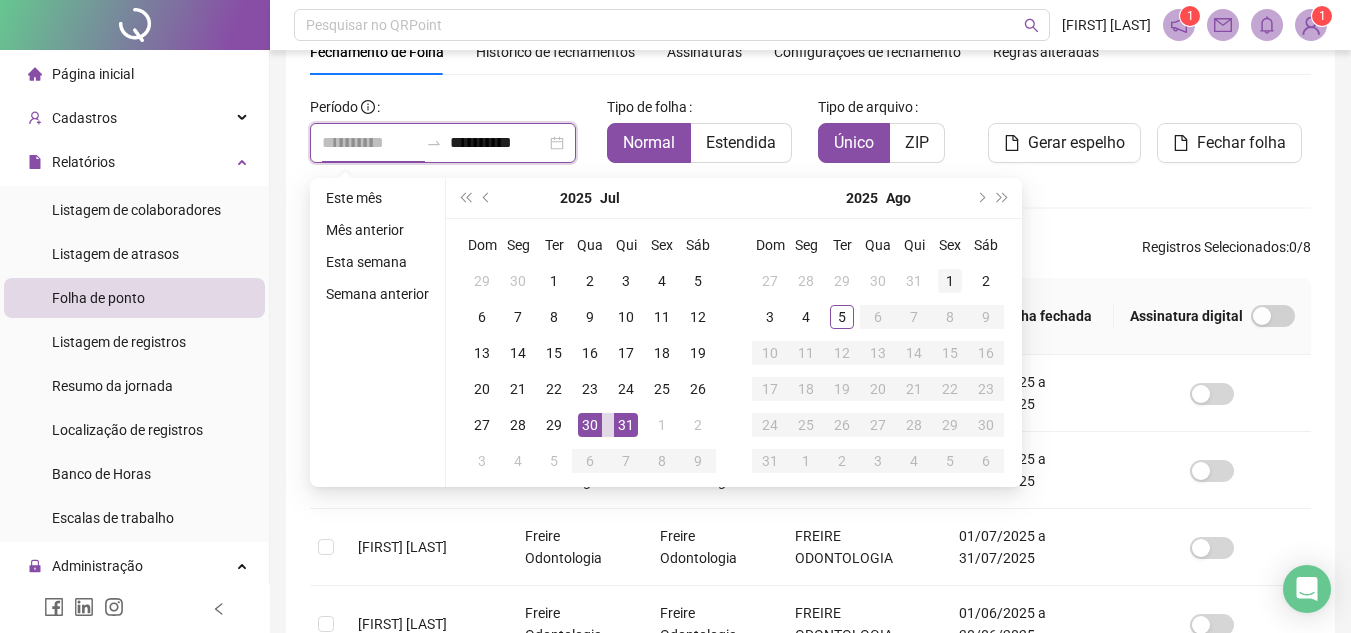 type on "**********" 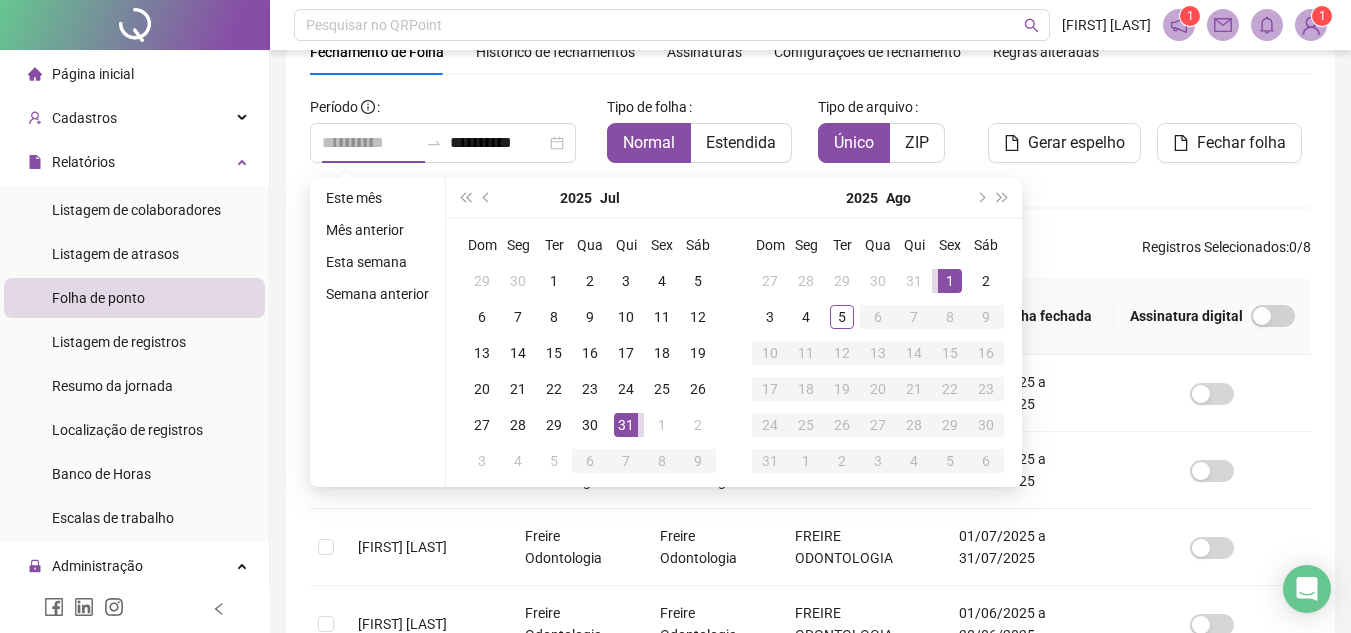 click on "1" at bounding box center [950, 281] 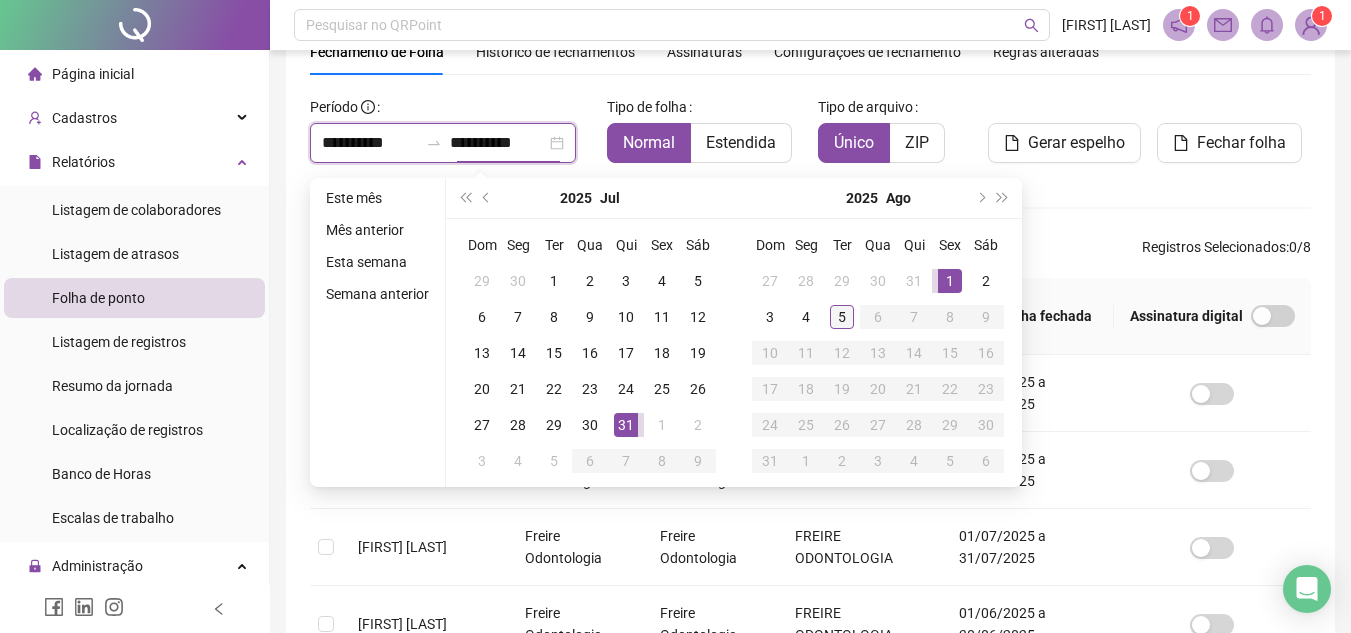 type on "**********" 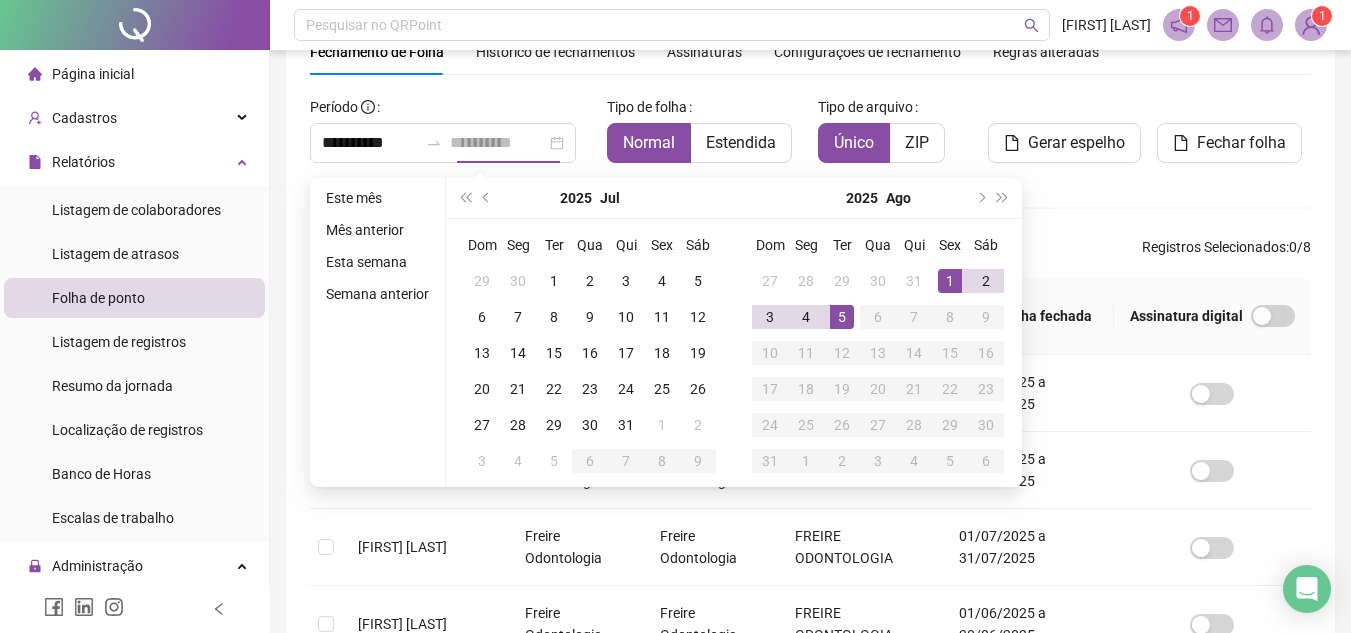 click on "5" at bounding box center (842, 317) 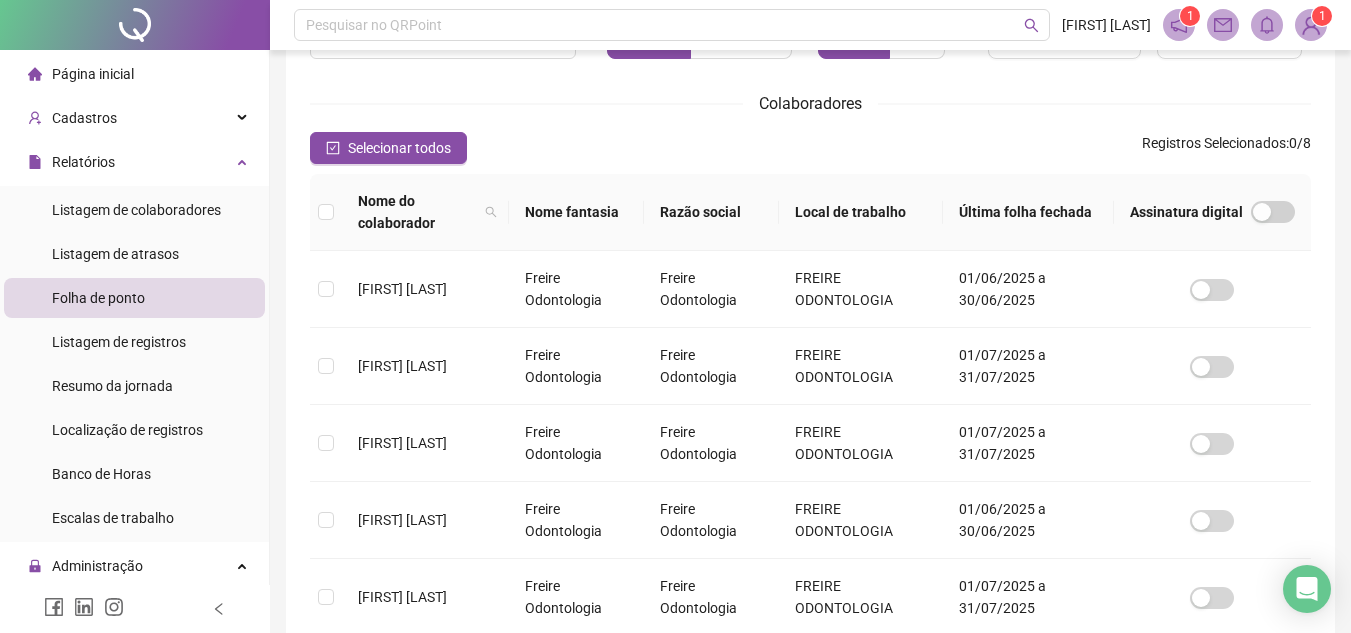 scroll, scrollTop: 211, scrollLeft: 0, axis: vertical 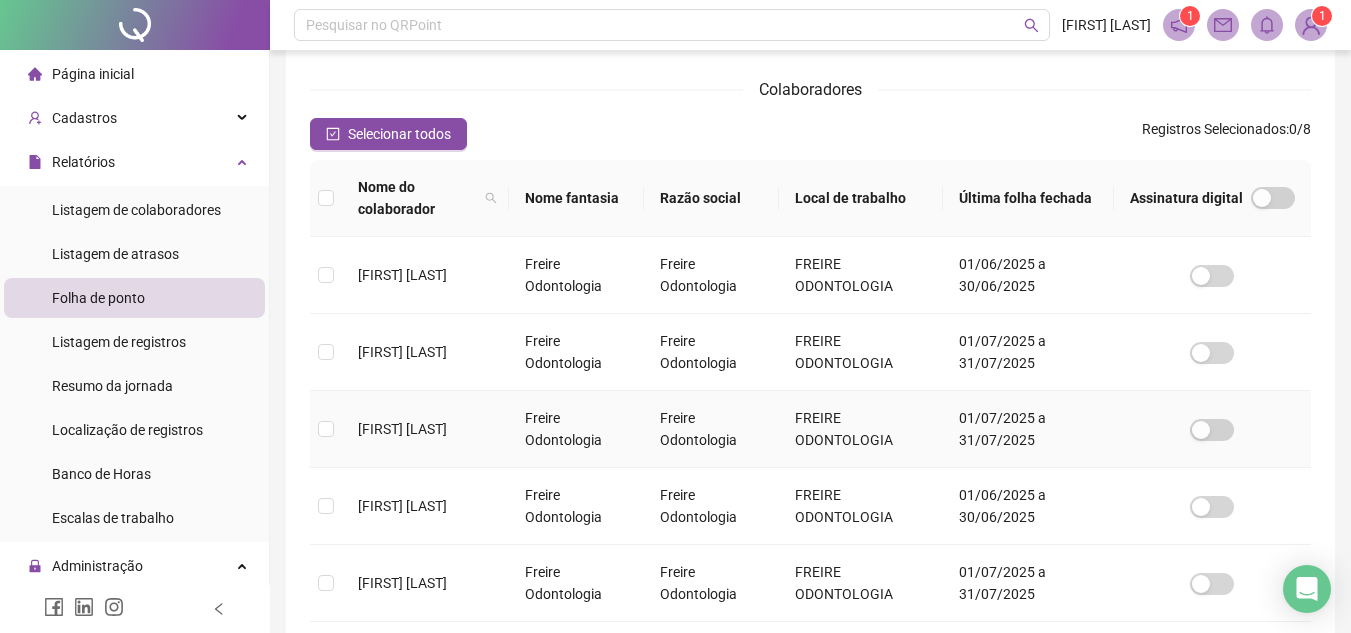 click on "[FIRST] [LAST]" at bounding box center (425, 429) 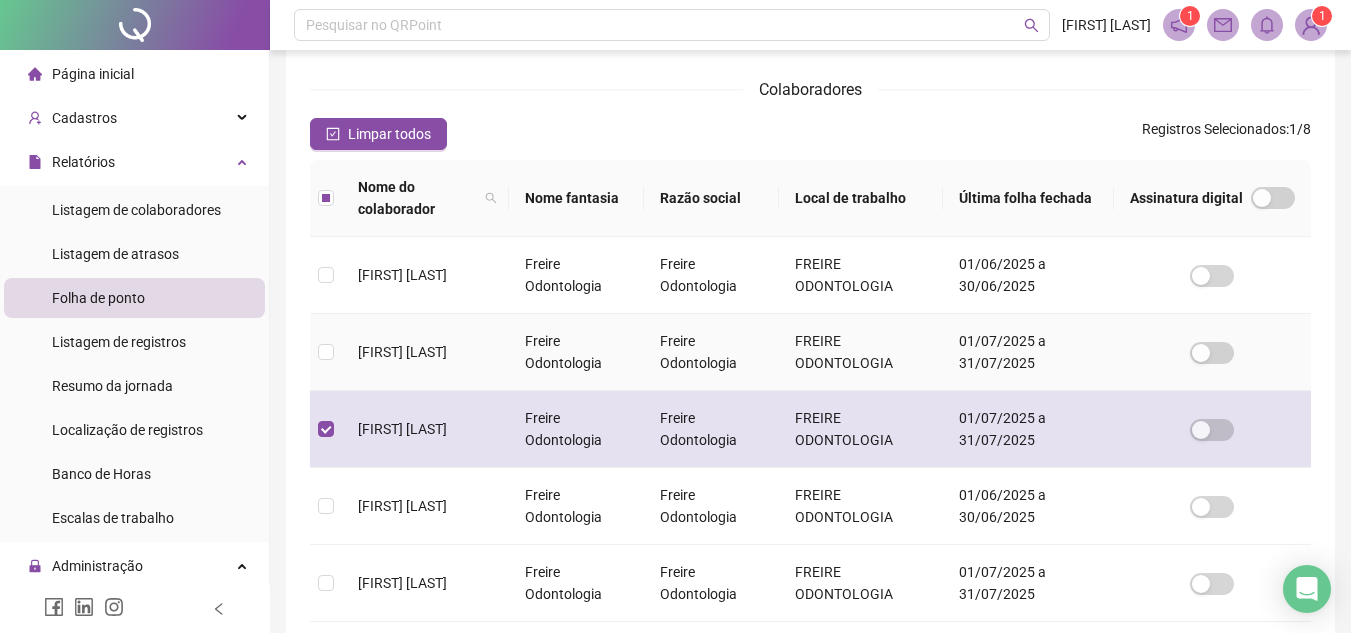 scroll, scrollTop: 93, scrollLeft: 0, axis: vertical 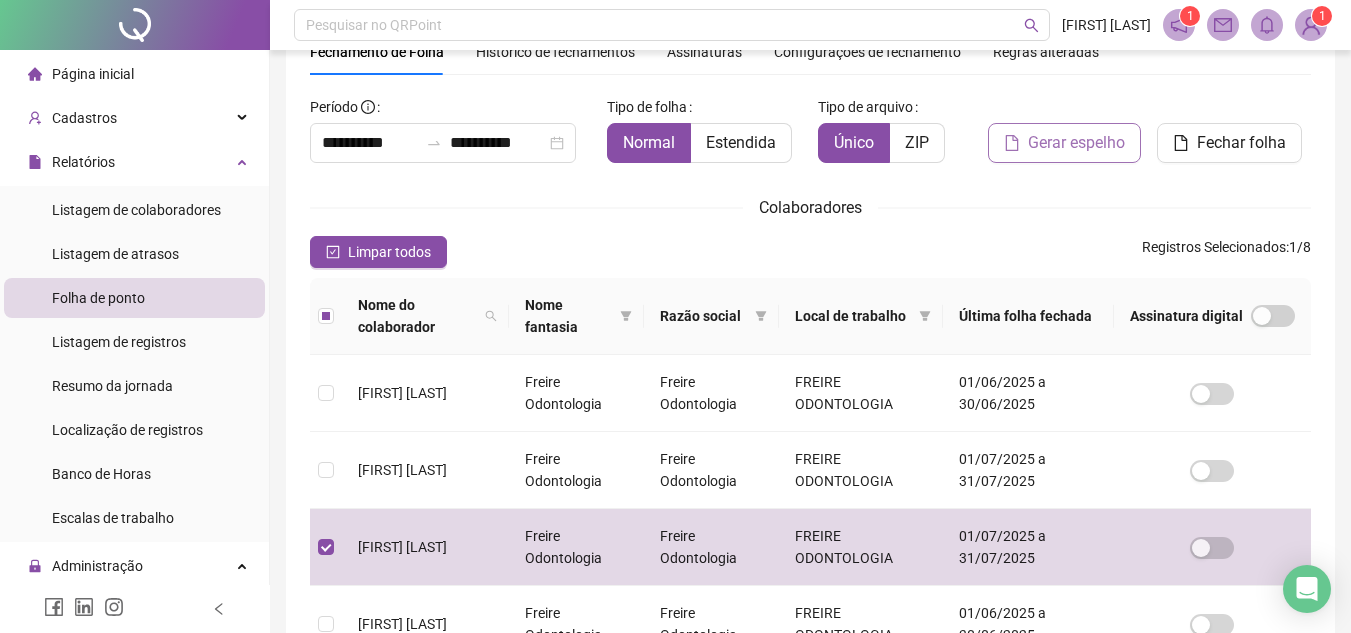 click on "Gerar espelho" at bounding box center (1076, 143) 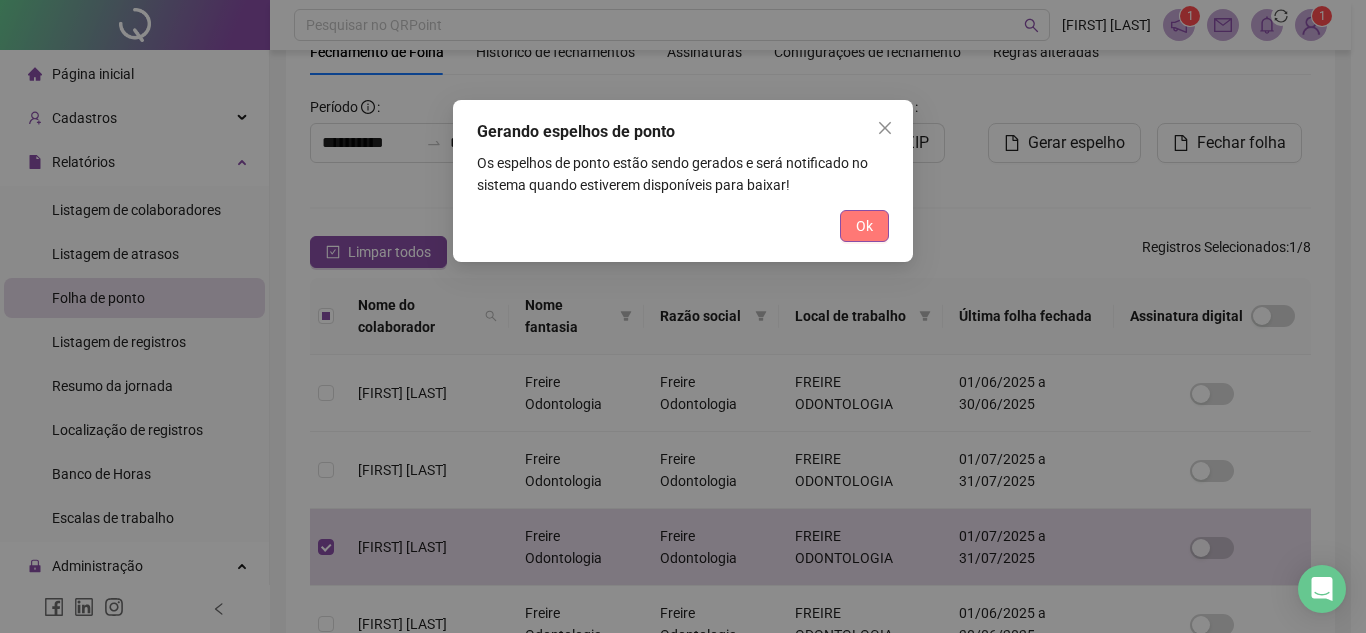 click on "Ok" at bounding box center (864, 226) 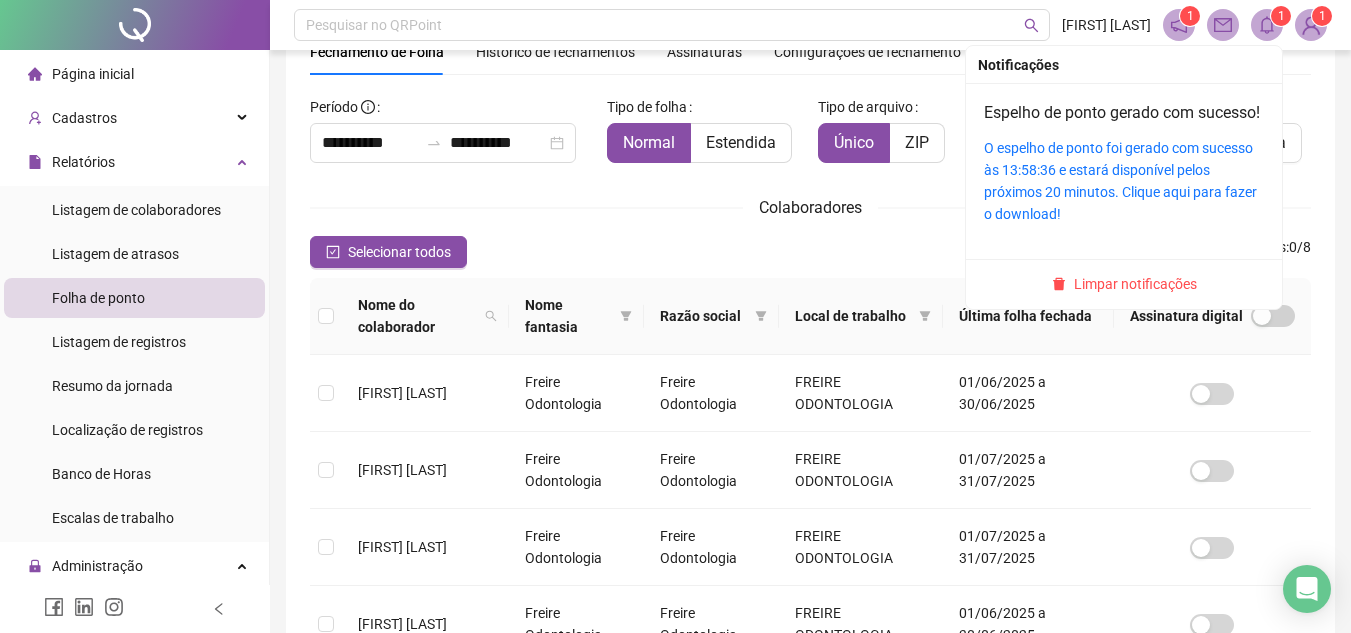 click 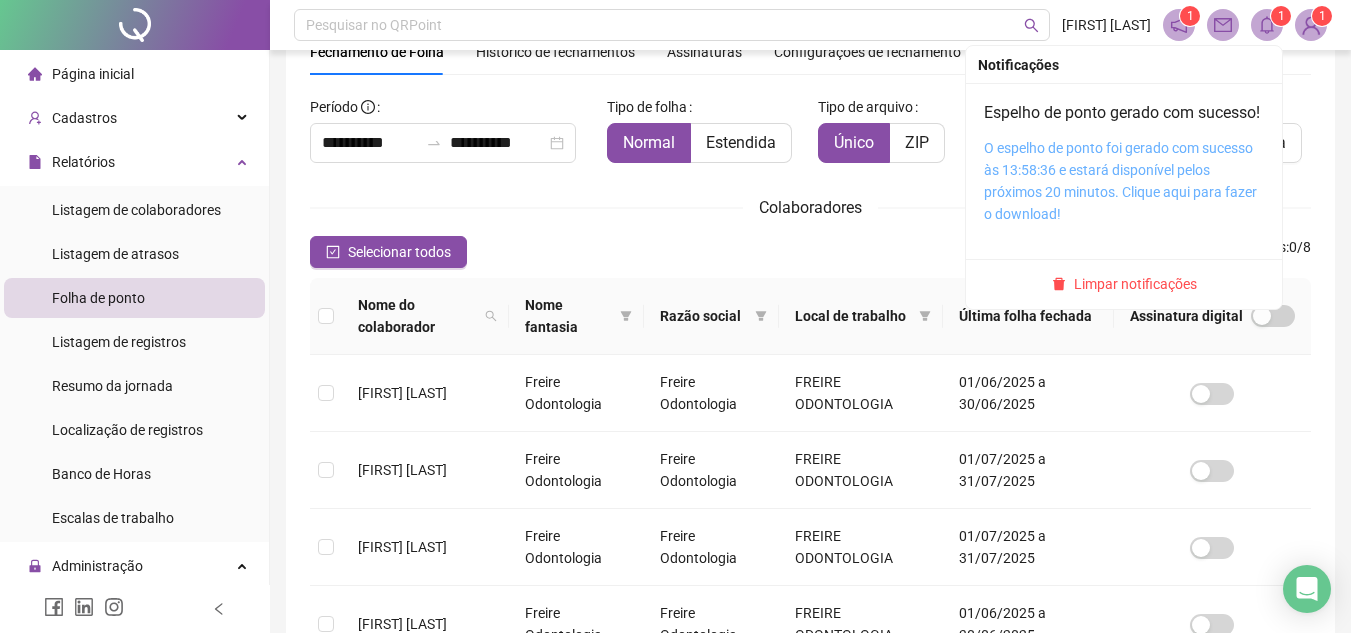click on "O espelho de ponto foi gerado com sucesso às 13:58:36 e estará disponível pelos próximos 20 minutos.
Clique aqui para fazer o download!" at bounding box center (1120, 181) 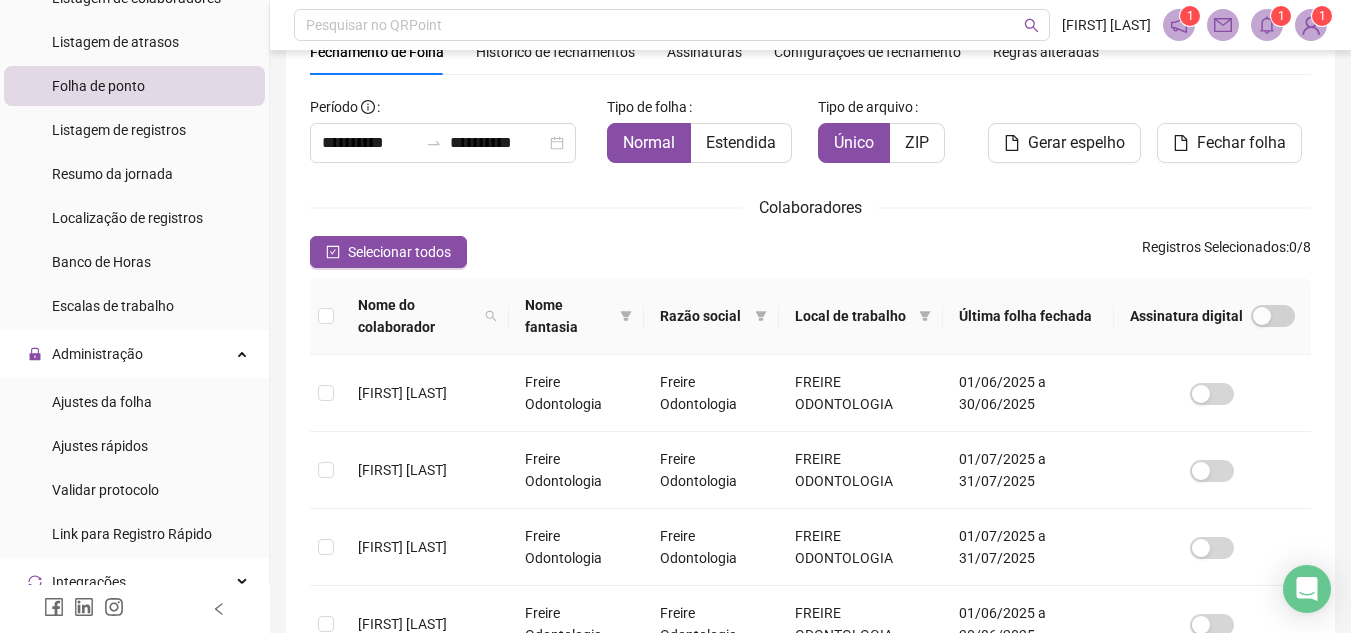 scroll, scrollTop: 238, scrollLeft: 0, axis: vertical 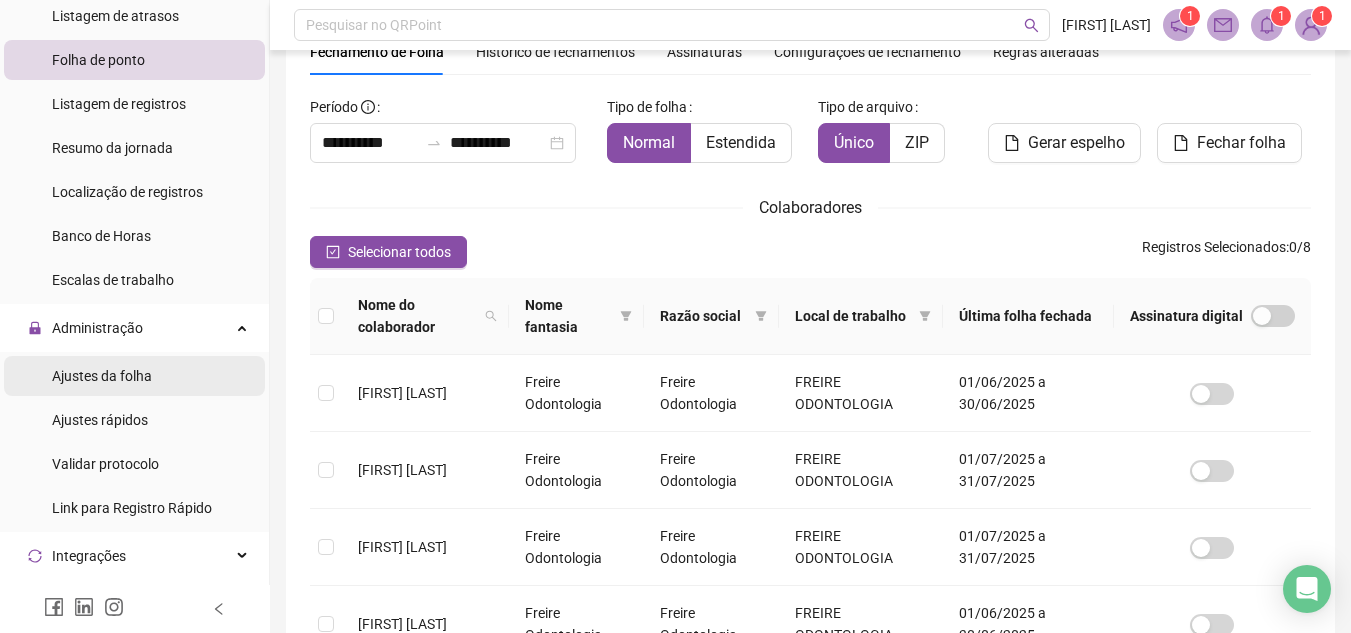 click on "Ajustes da folha" at bounding box center [102, 376] 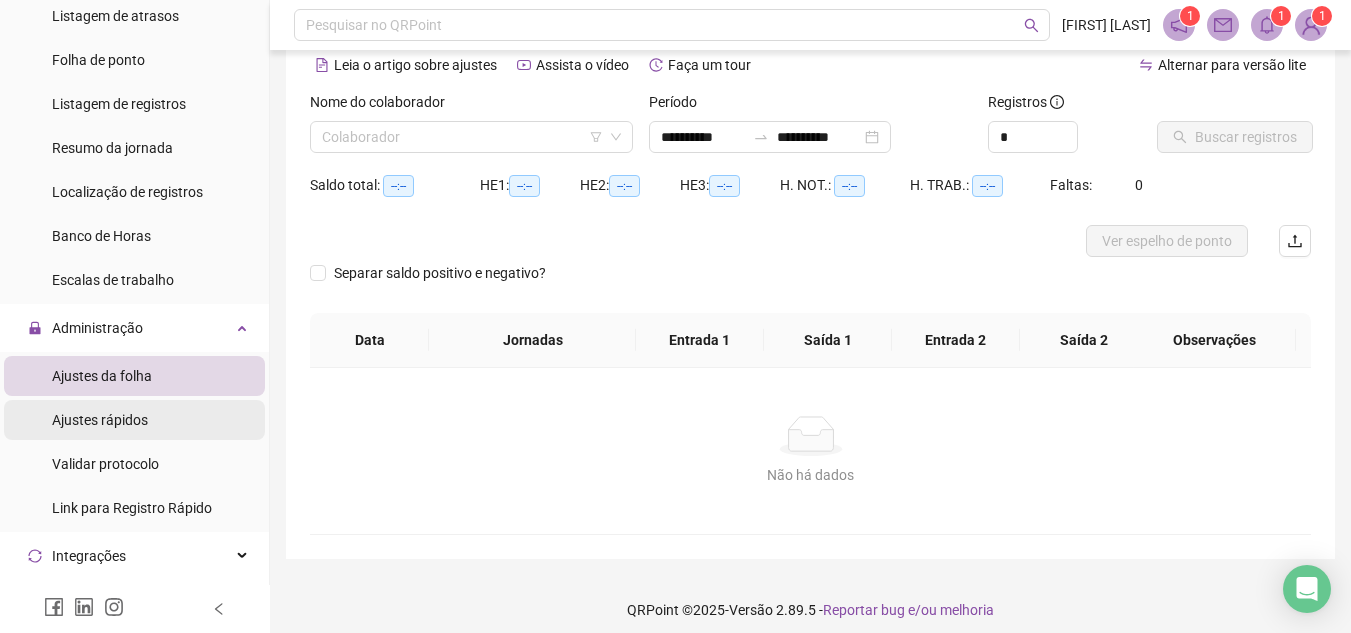 click on "Ajustes rápidos" at bounding box center (100, 420) 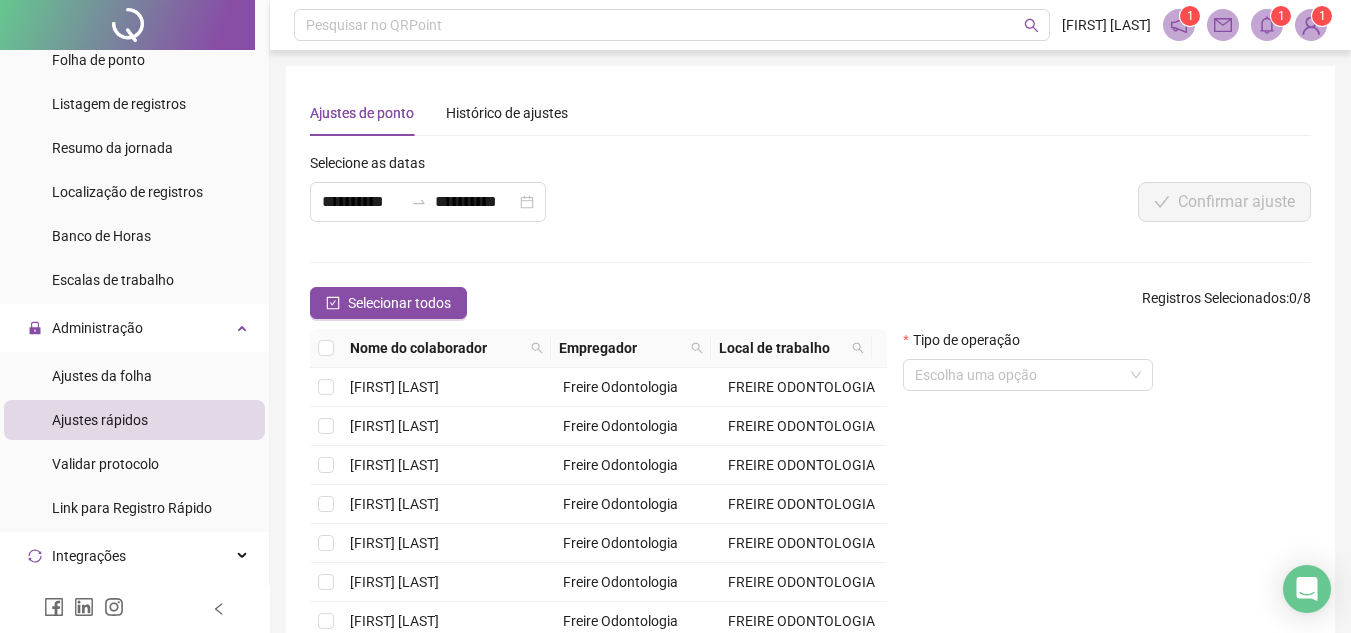 scroll, scrollTop: 80, scrollLeft: 0, axis: vertical 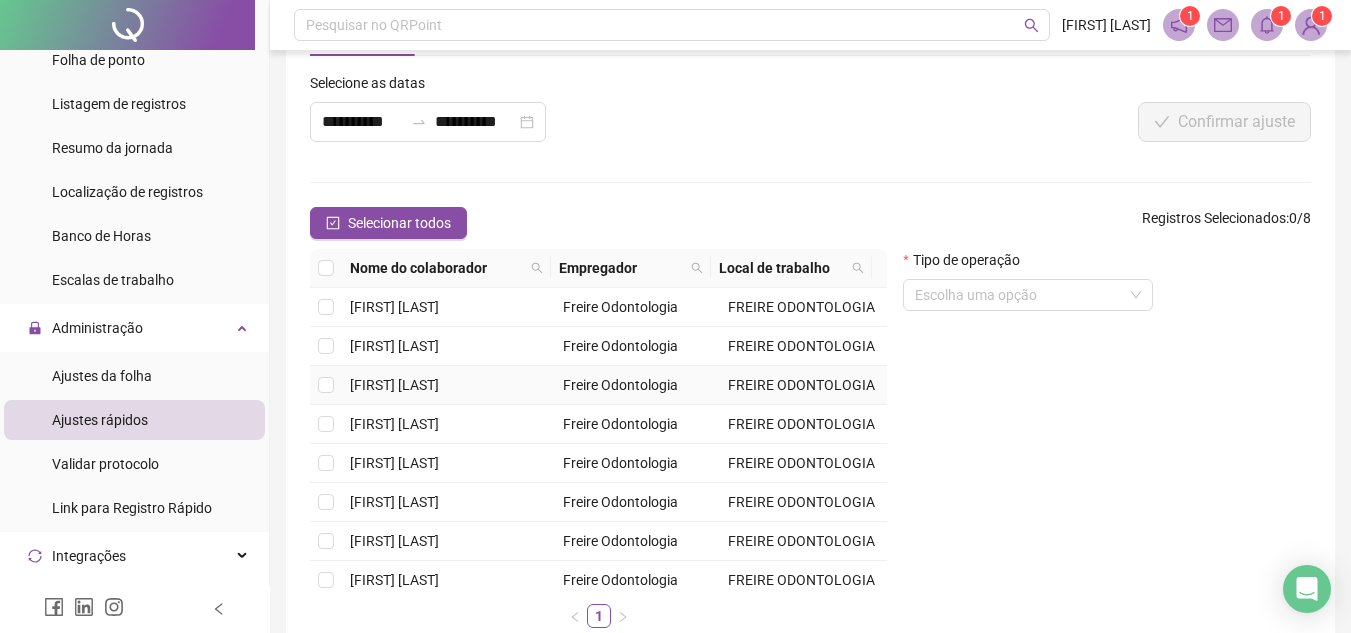 click on "[FIRST] [LAST]" at bounding box center [394, 385] 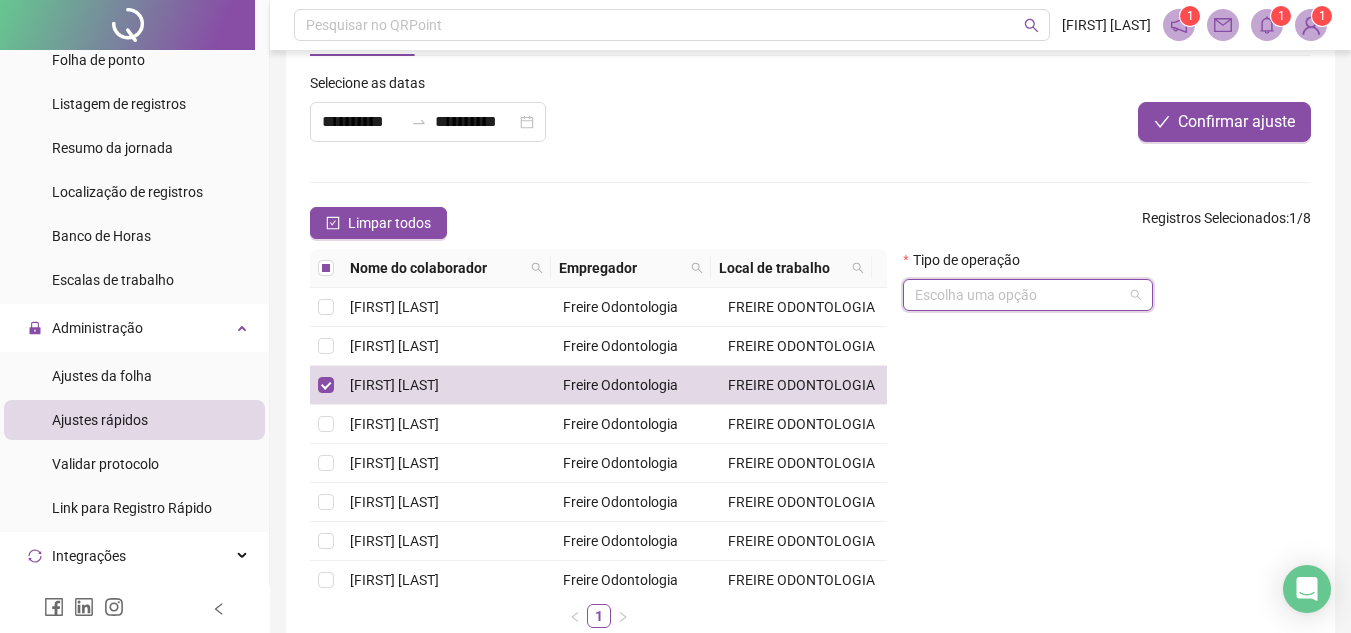 click at bounding box center [1019, 295] 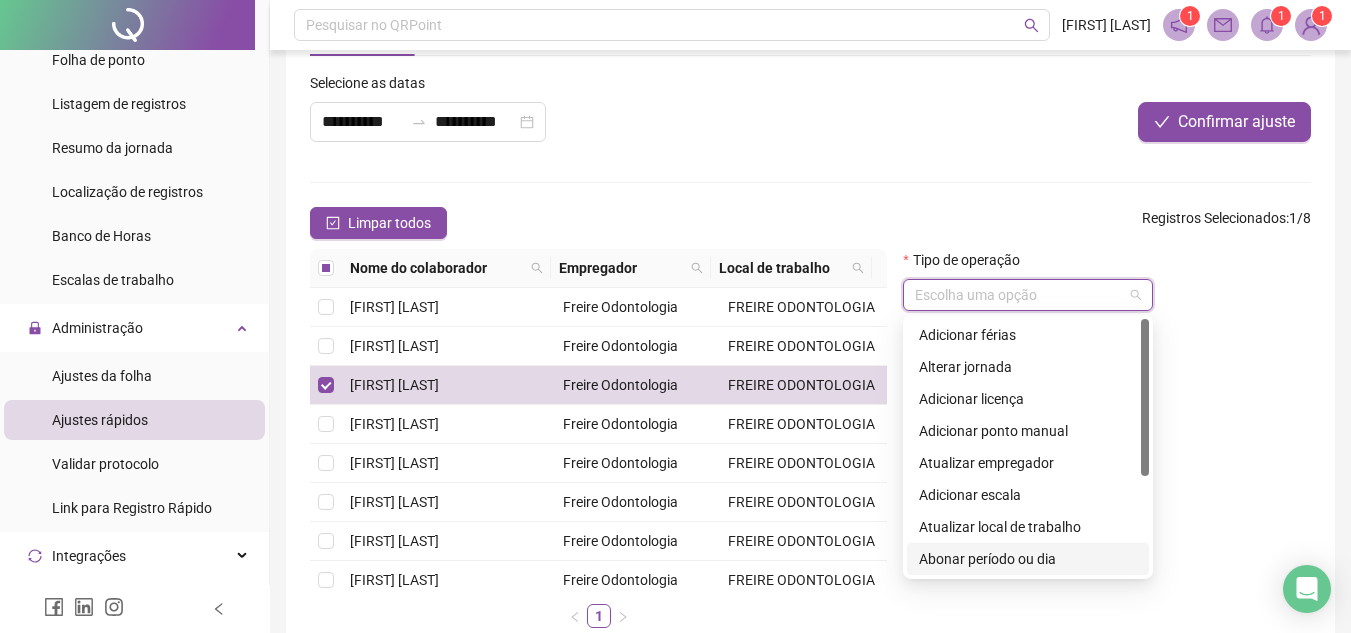 click on "Abonar período ou dia" at bounding box center (1028, 559) 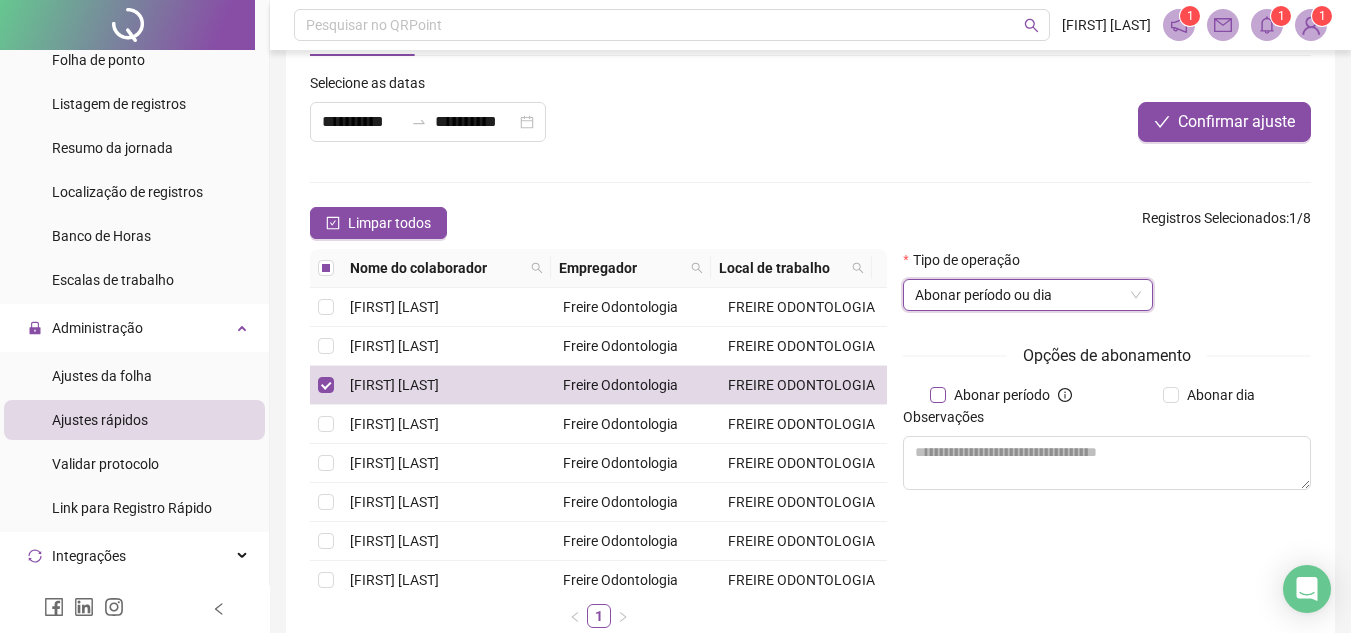 click on "Abonar período" at bounding box center [1002, 395] 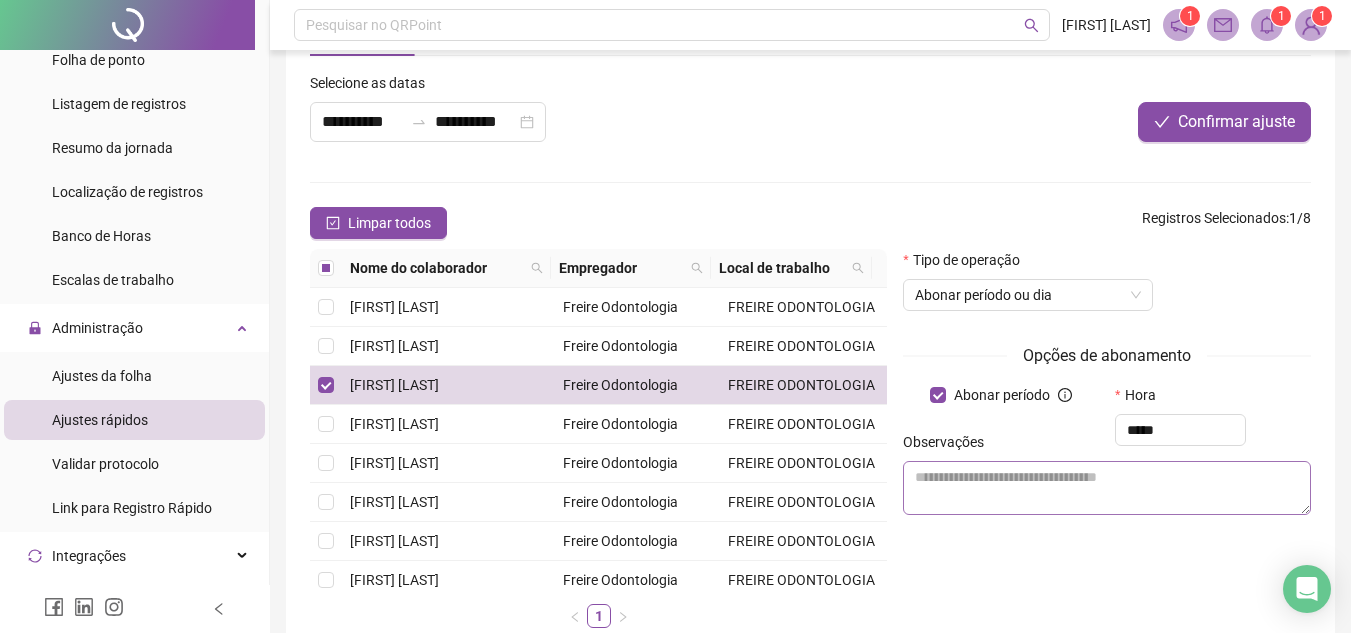 type on "*****" 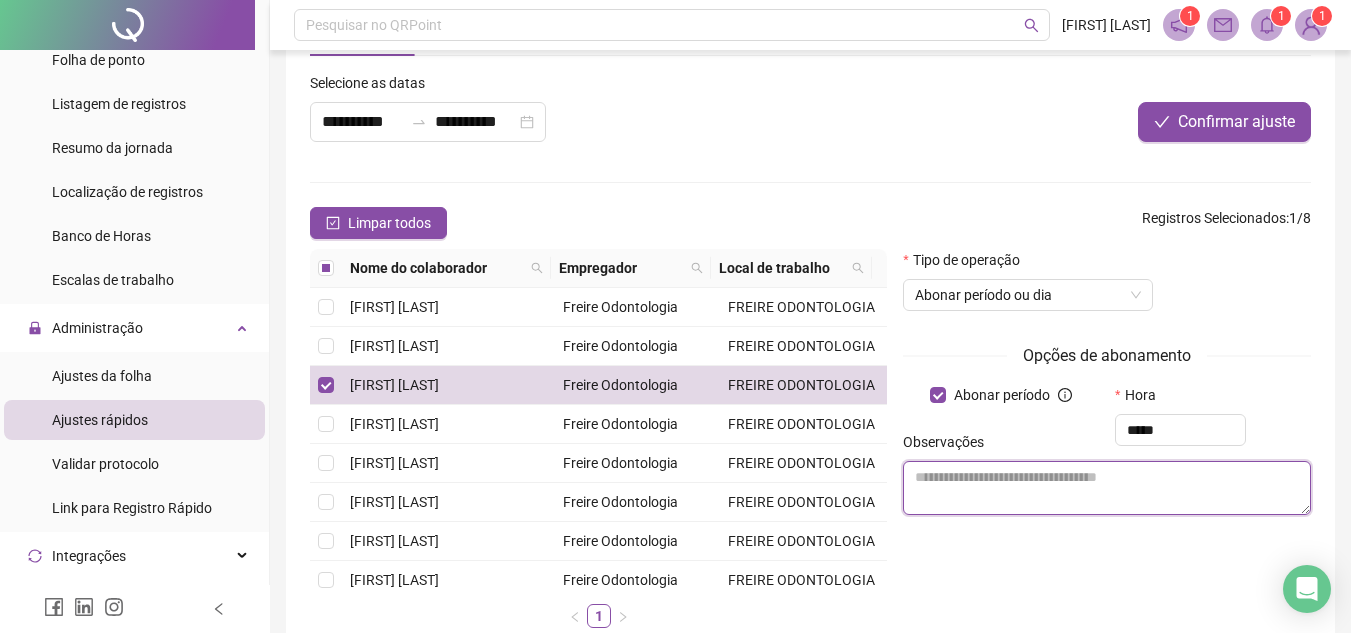 click at bounding box center (1107, 488) 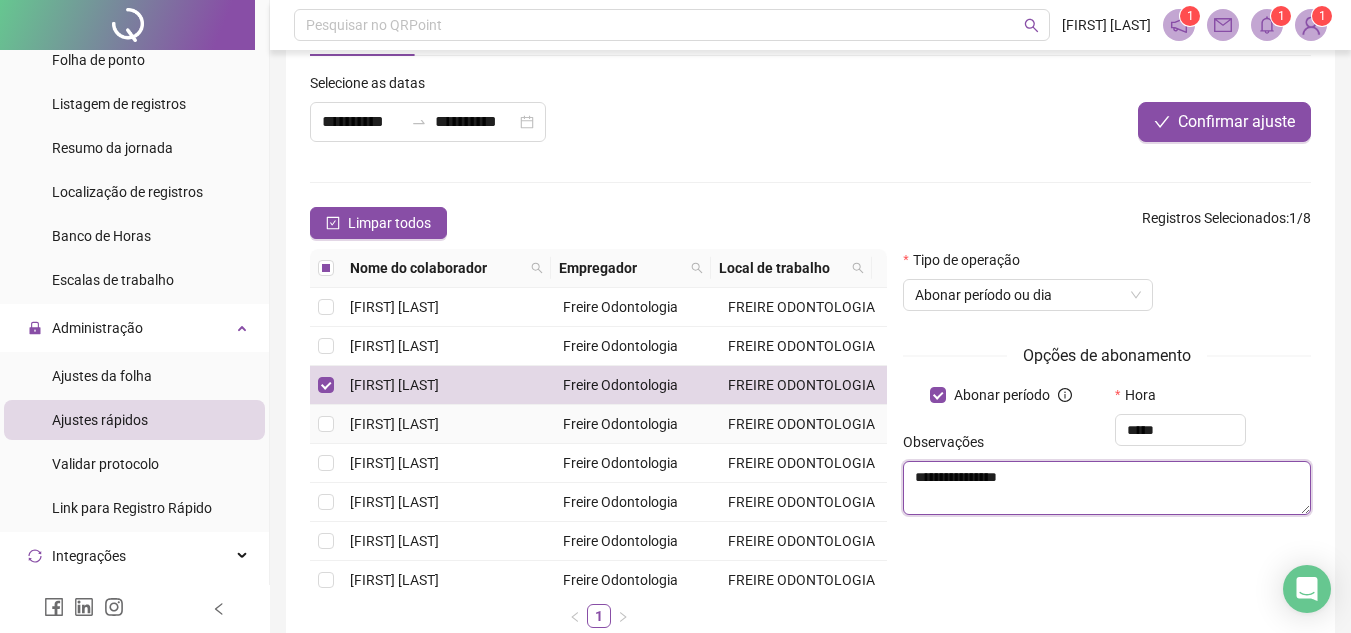 drag, startPoint x: 1066, startPoint y: 468, endPoint x: 809, endPoint y: 478, distance: 257.1945 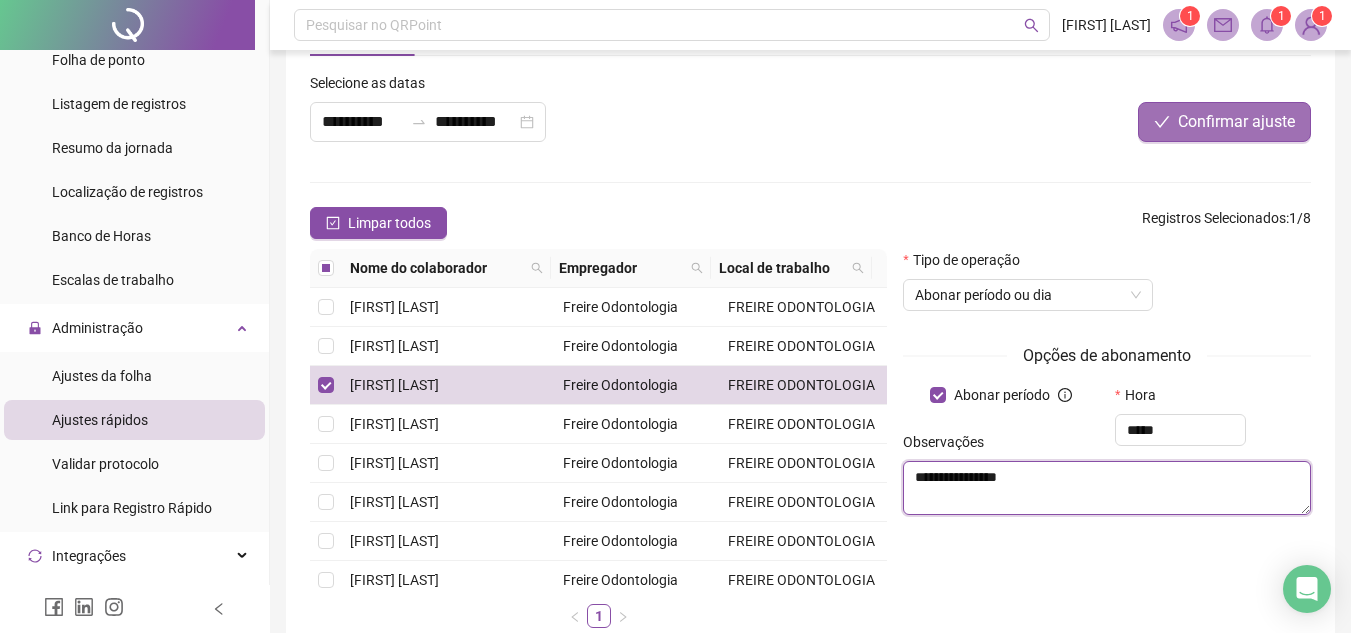 type on "**********" 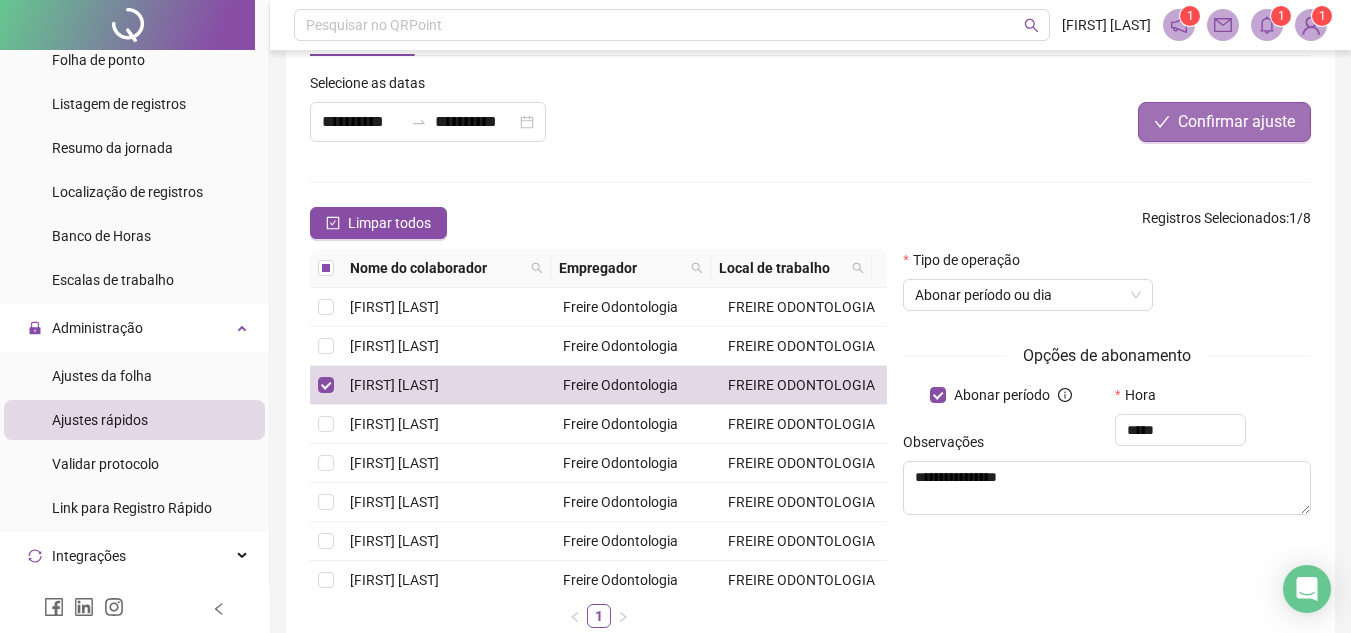 click on "Confirmar ajuste" at bounding box center [1224, 122] 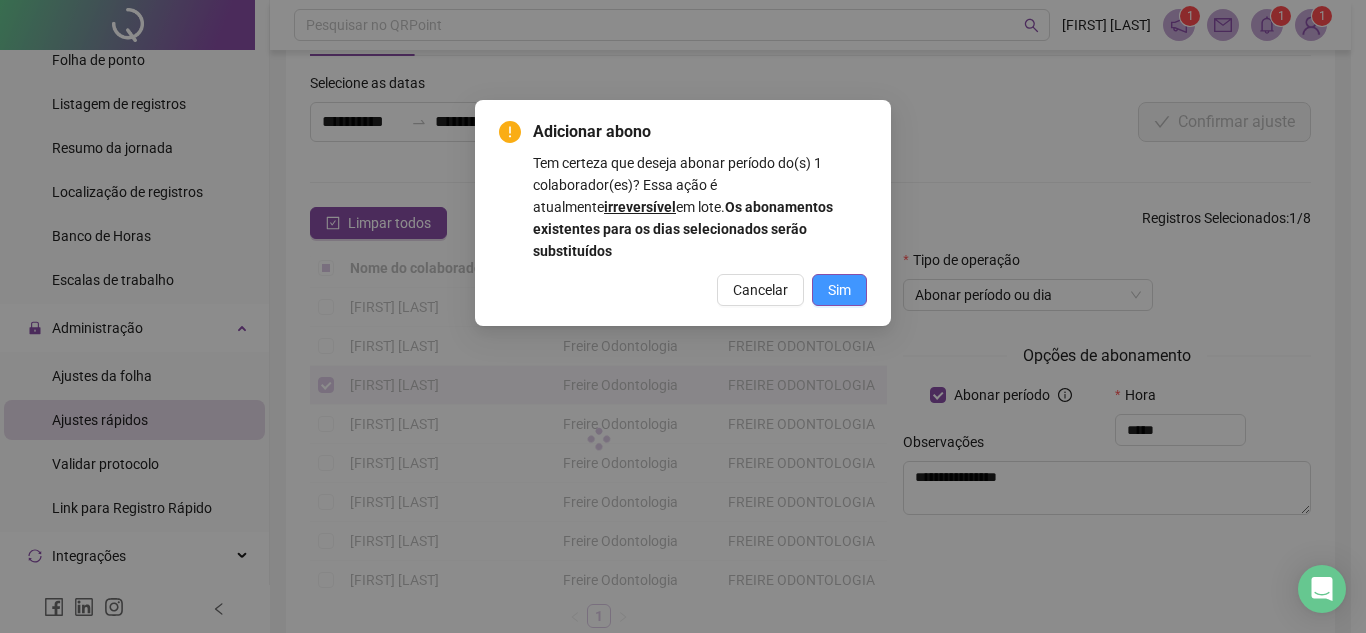 click on "Sim" at bounding box center [839, 290] 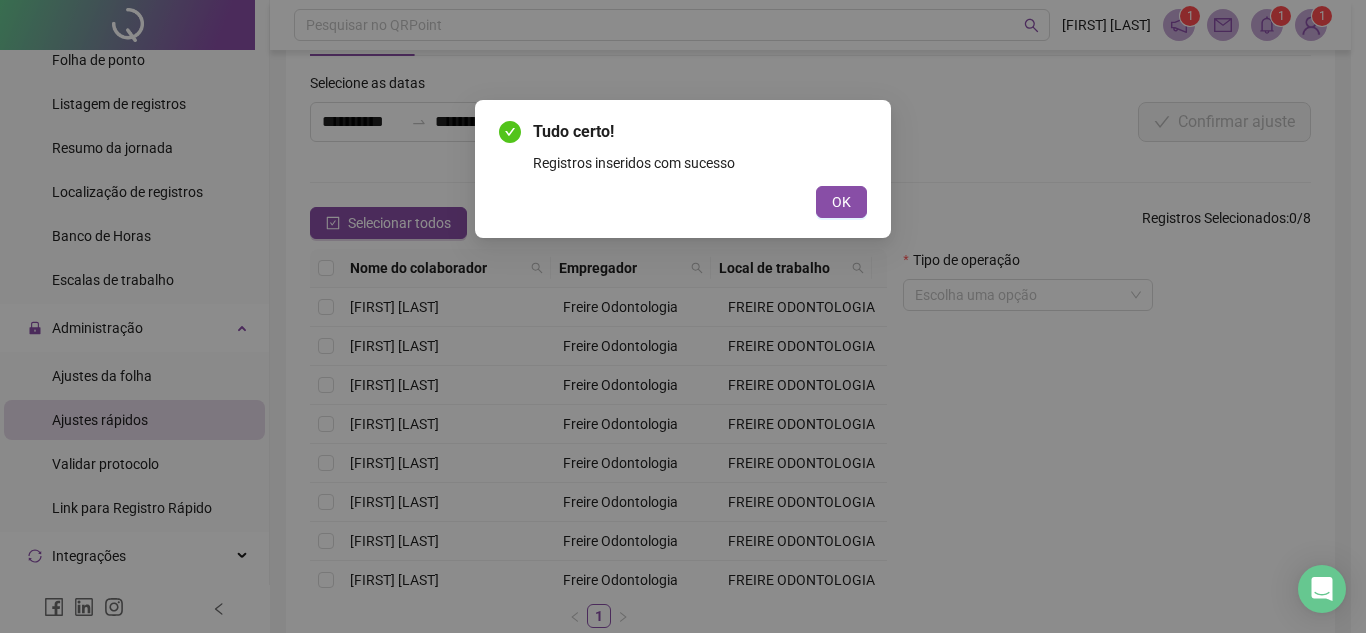 click on "Tudo certo! Registros inseridos com sucesso OK" at bounding box center (683, 316) 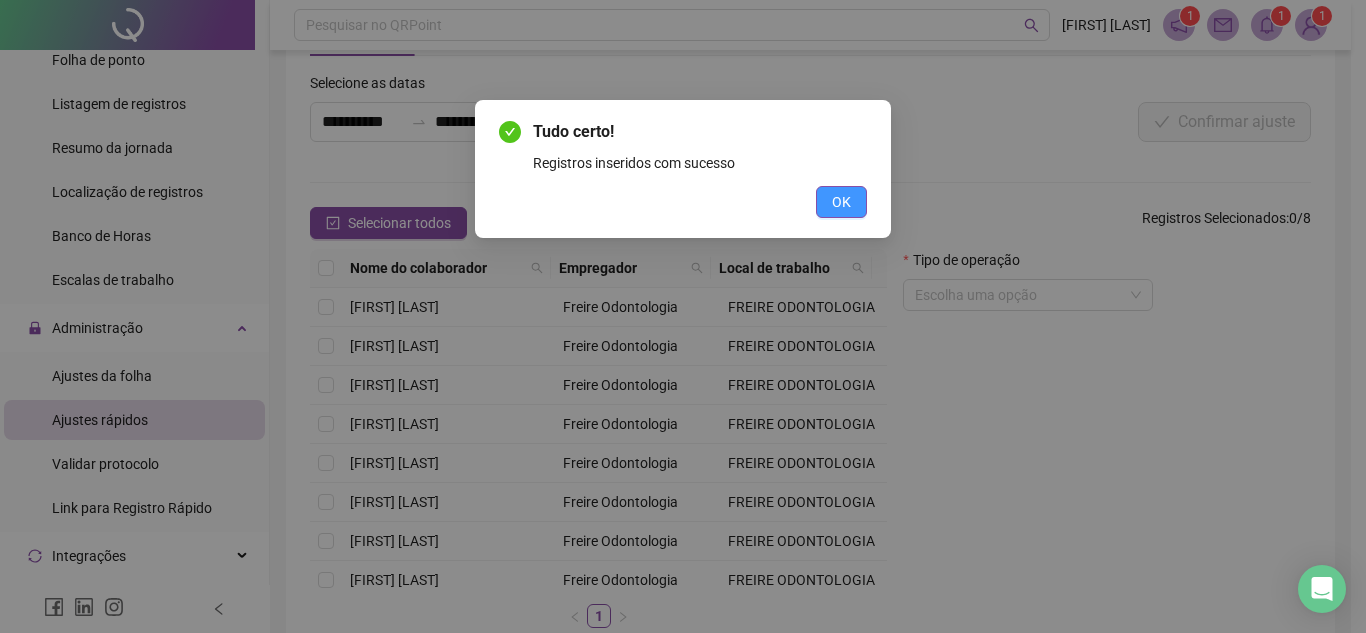 click on "OK" at bounding box center (841, 202) 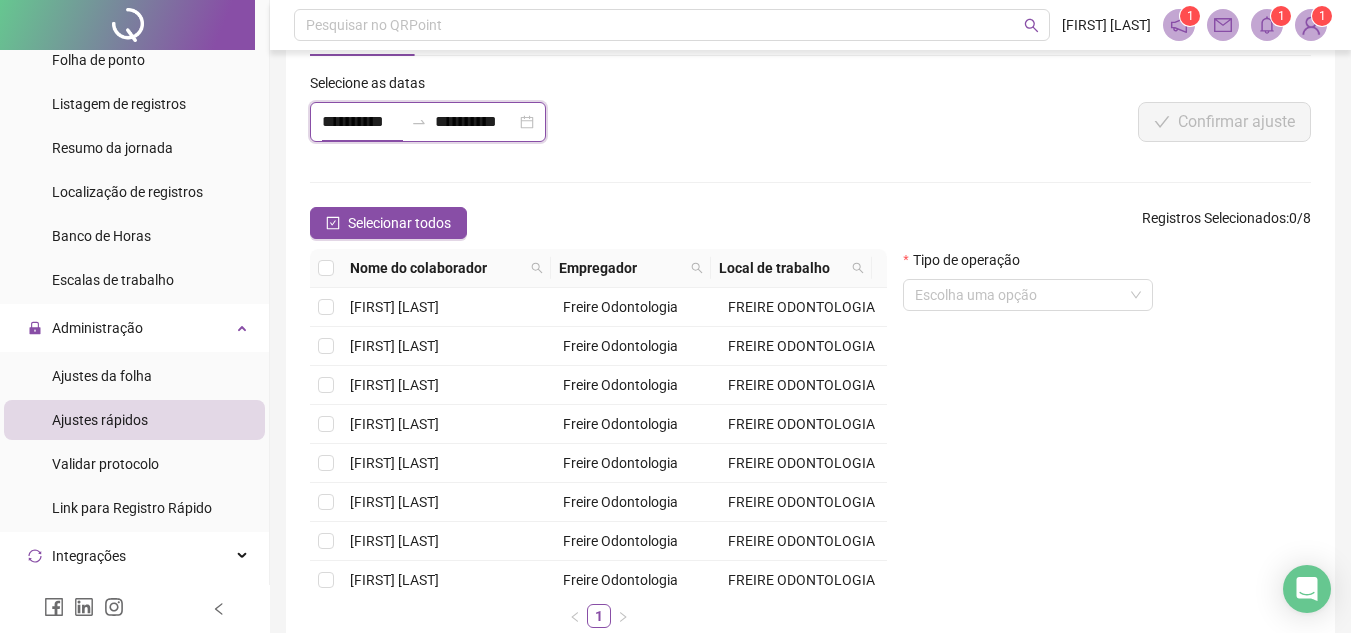 click on "**********" at bounding box center [362, 122] 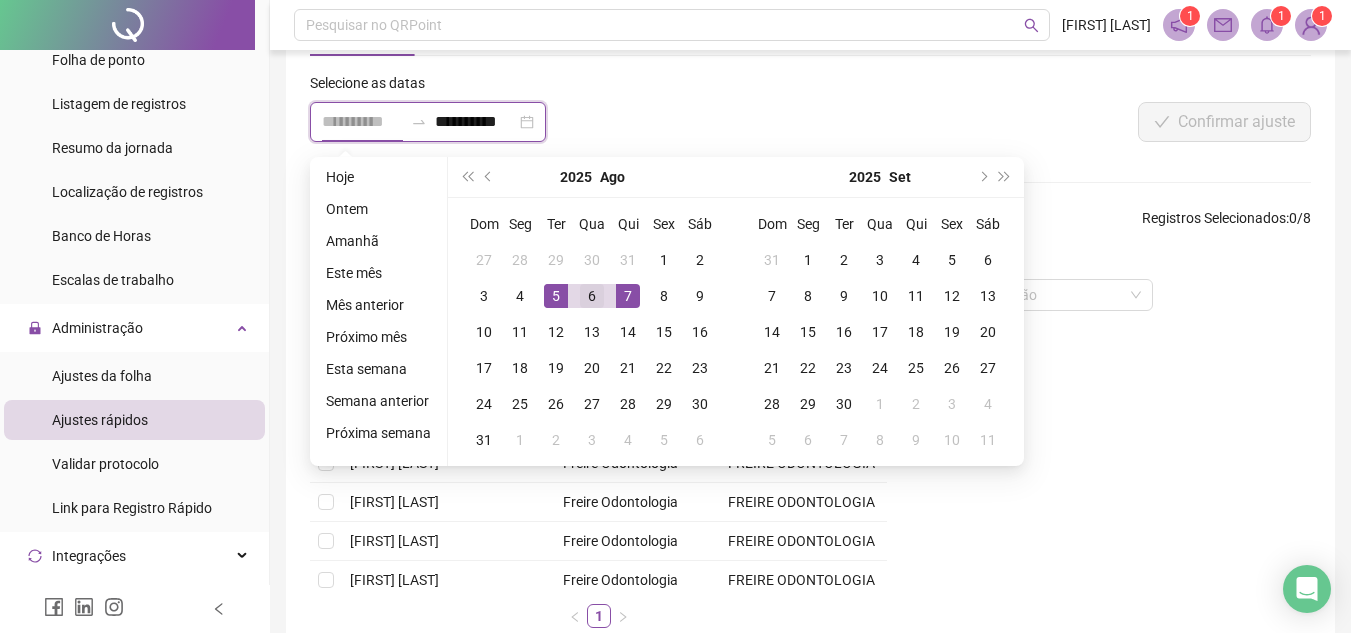 type on "**********" 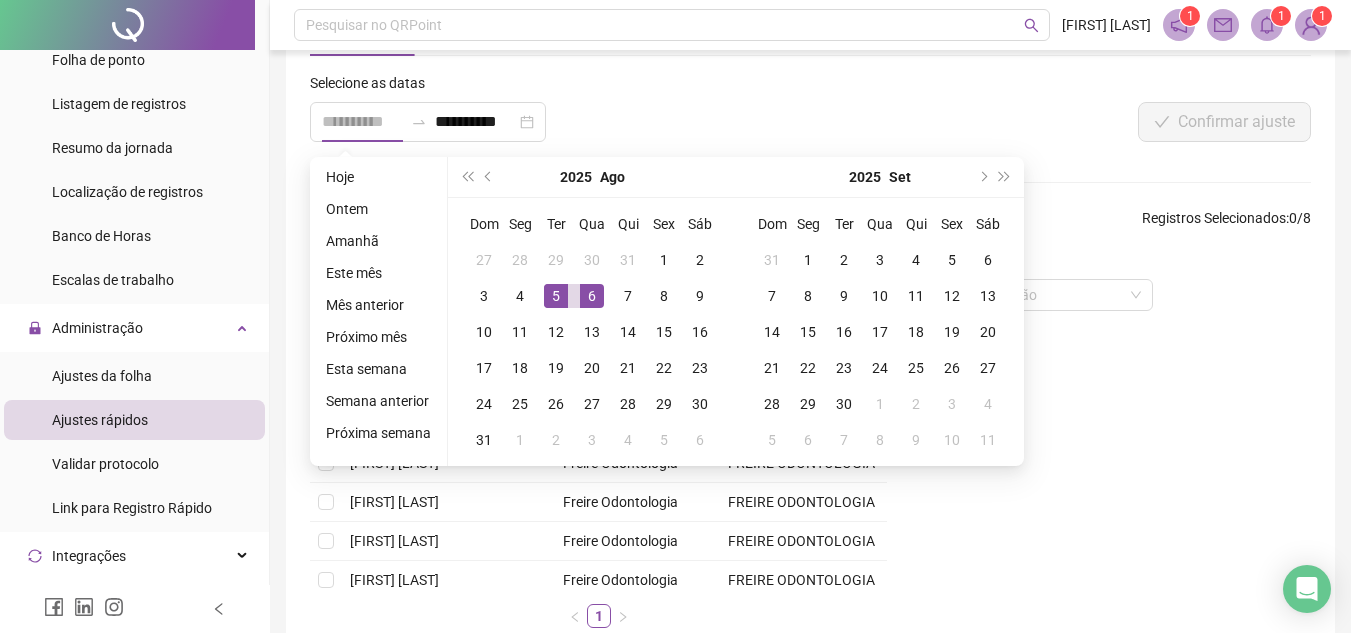 click on "6" at bounding box center [592, 296] 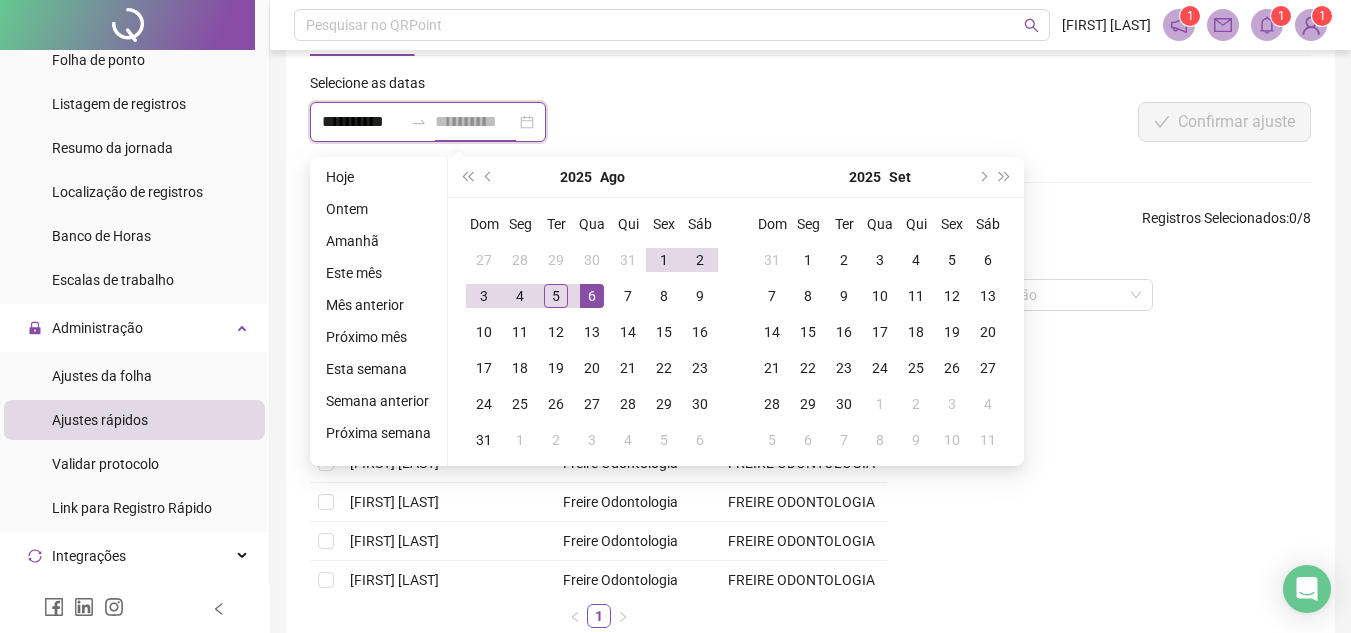 type on "**********" 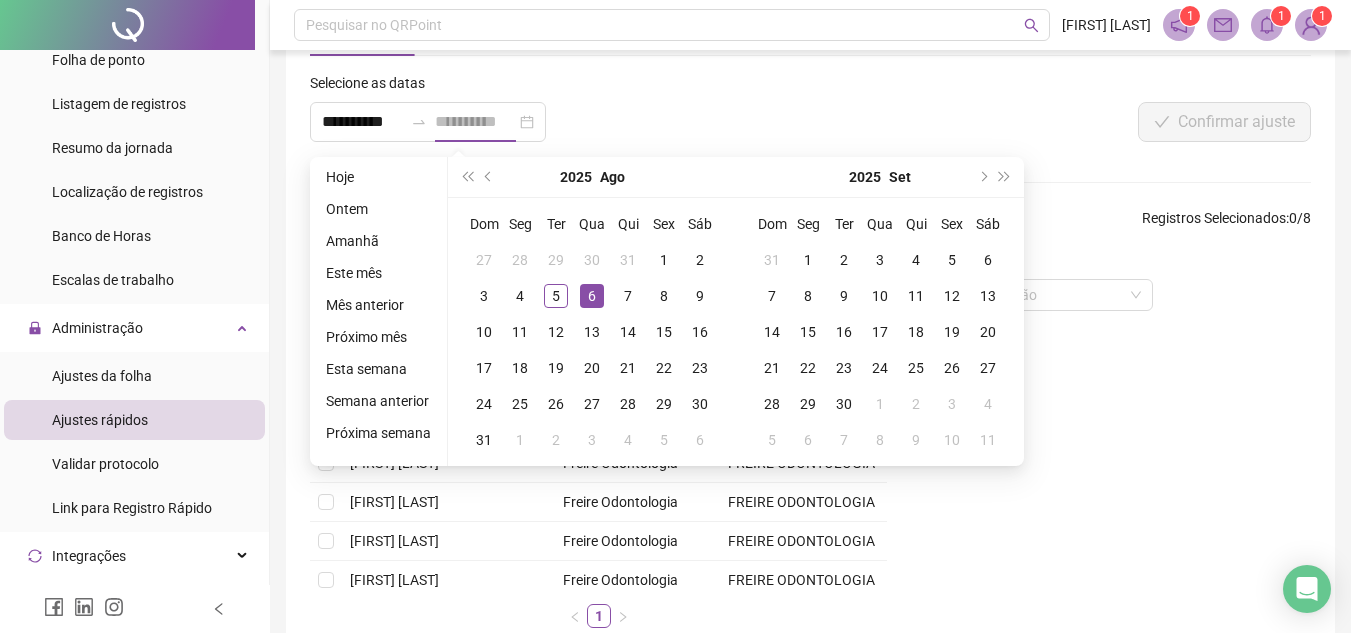 click on "6" at bounding box center (592, 296) 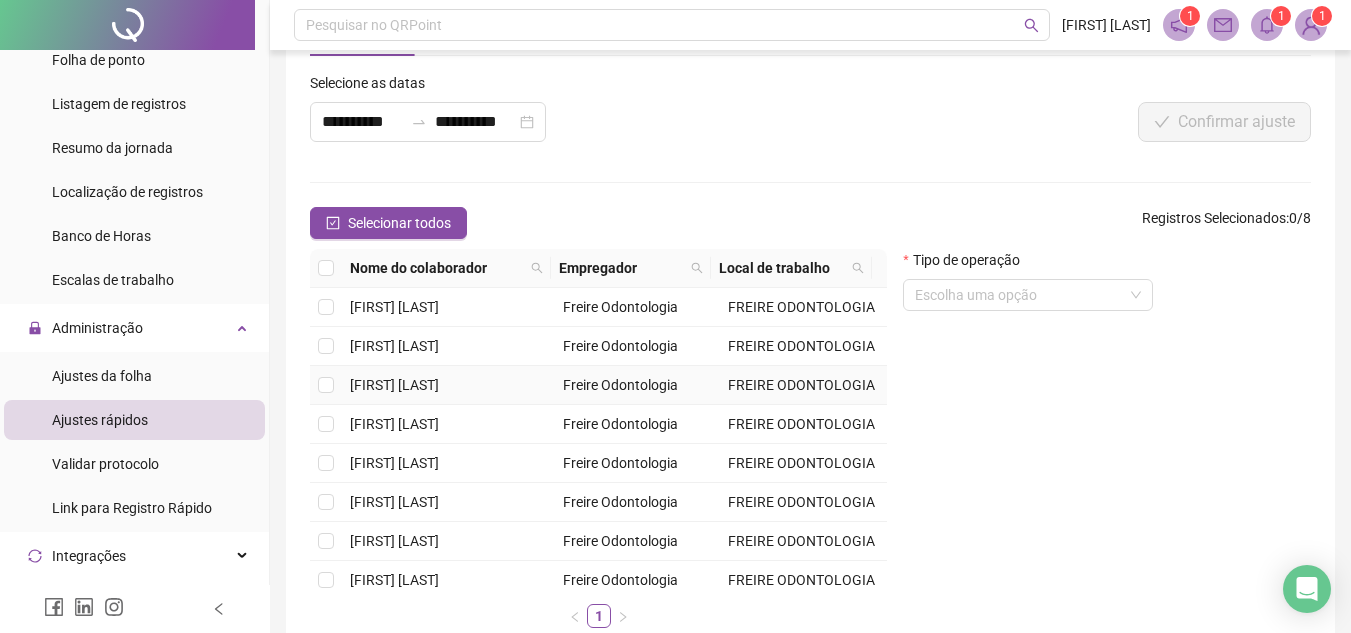 click on "[FIRST] [LAST]" at bounding box center [394, 385] 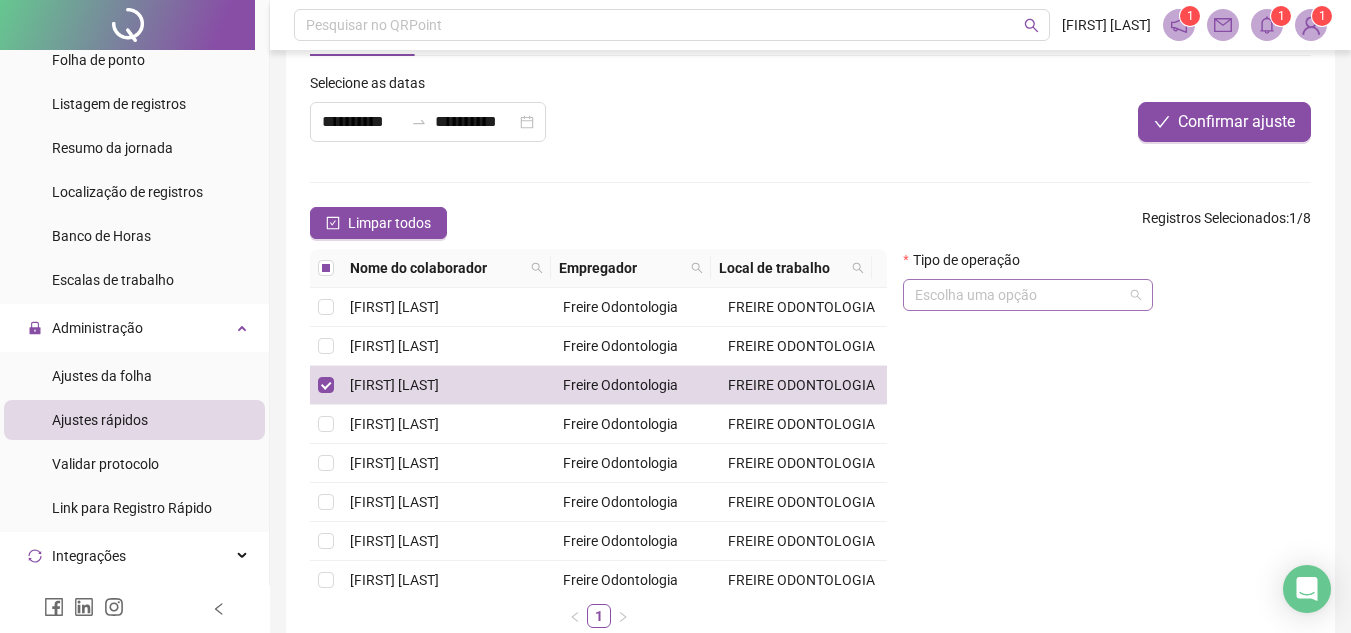 click at bounding box center (1019, 295) 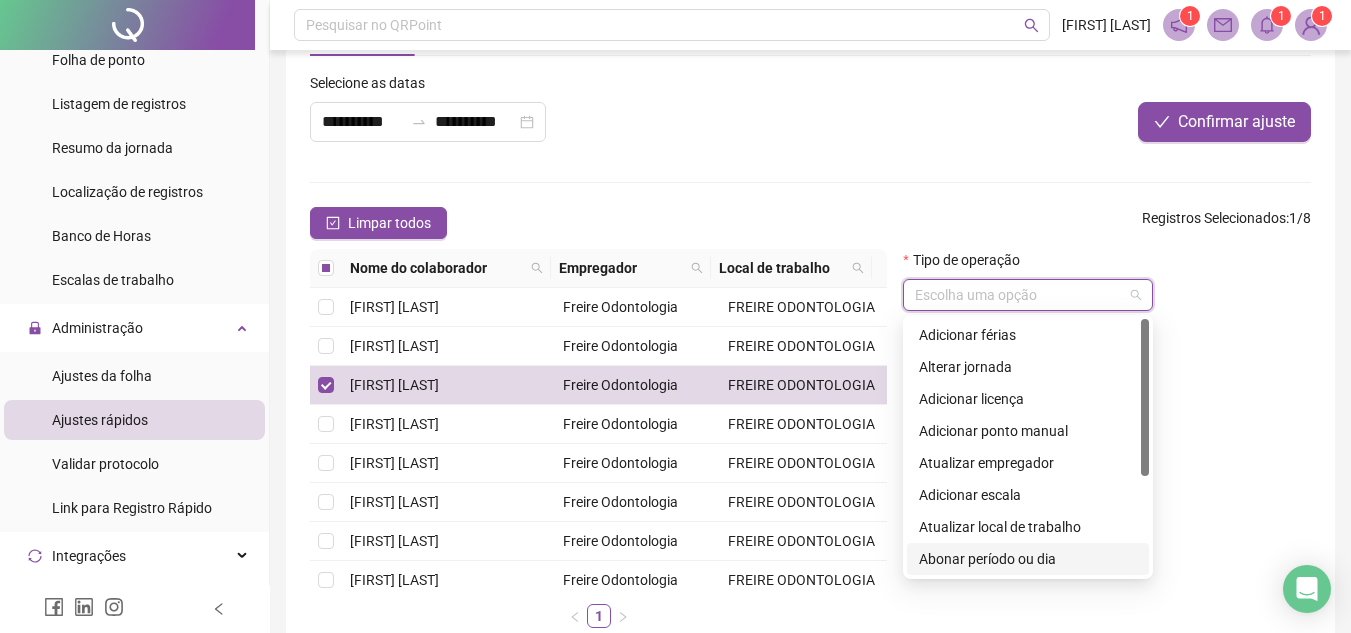 click on "Abonar período ou dia" at bounding box center (1028, 559) 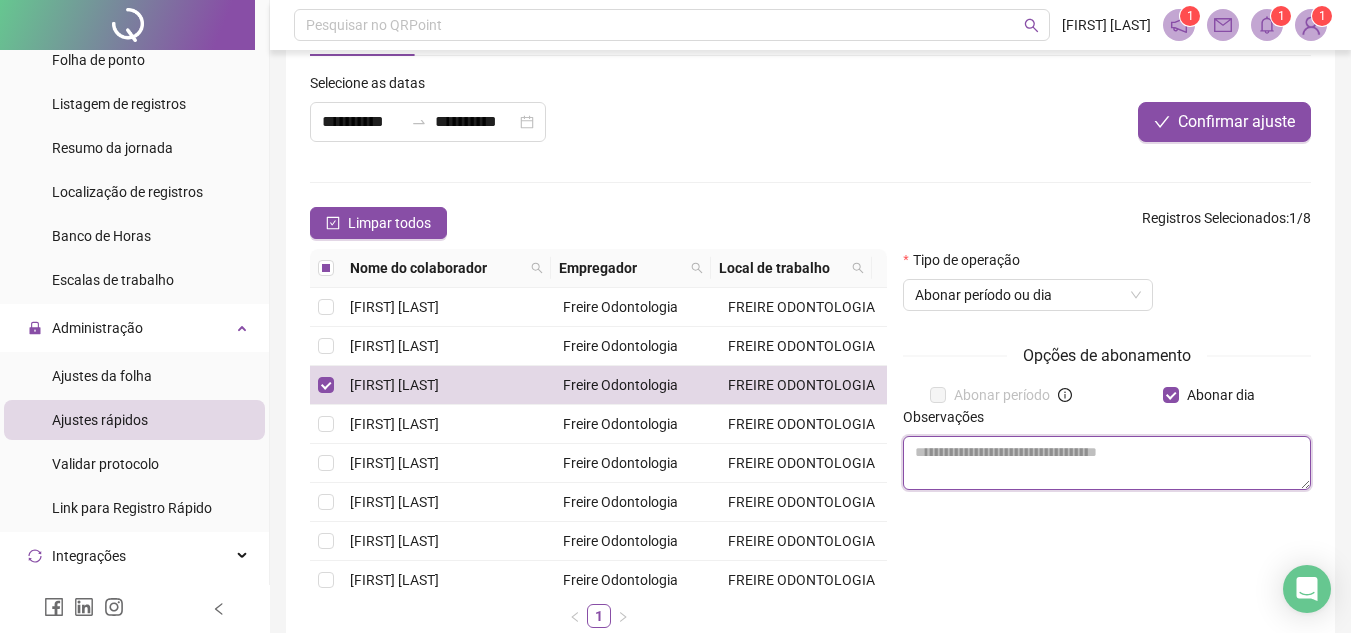 paste on "**********" 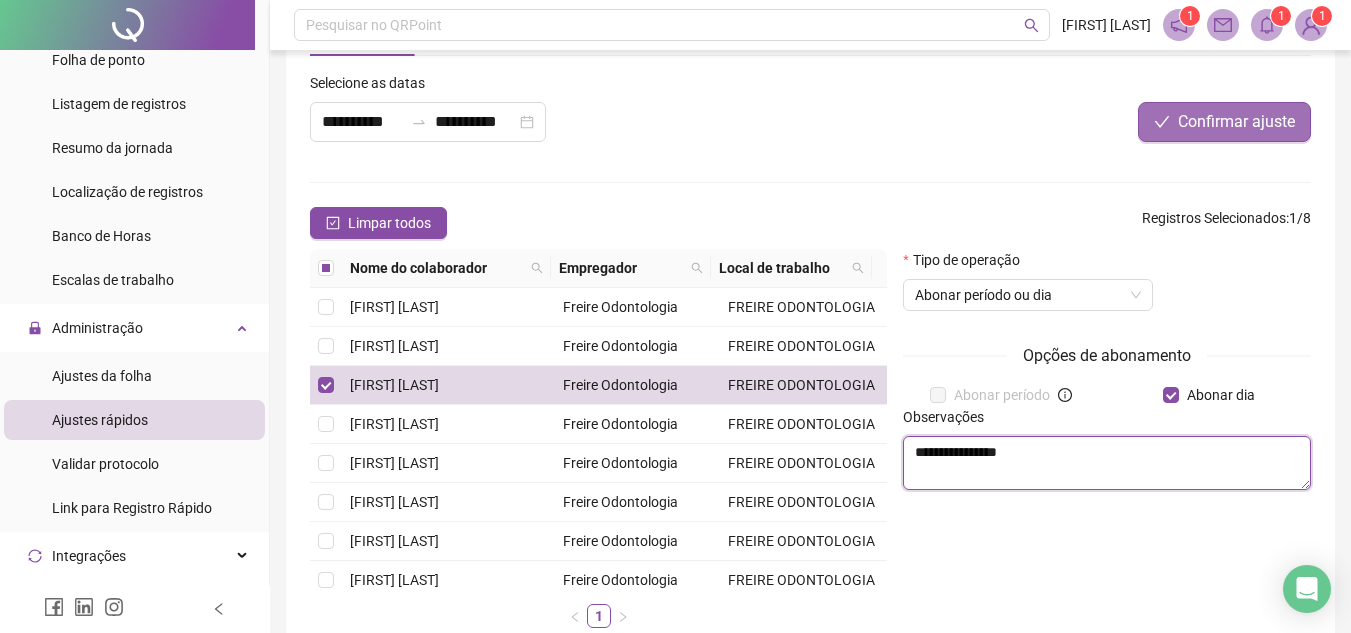 type on "**********" 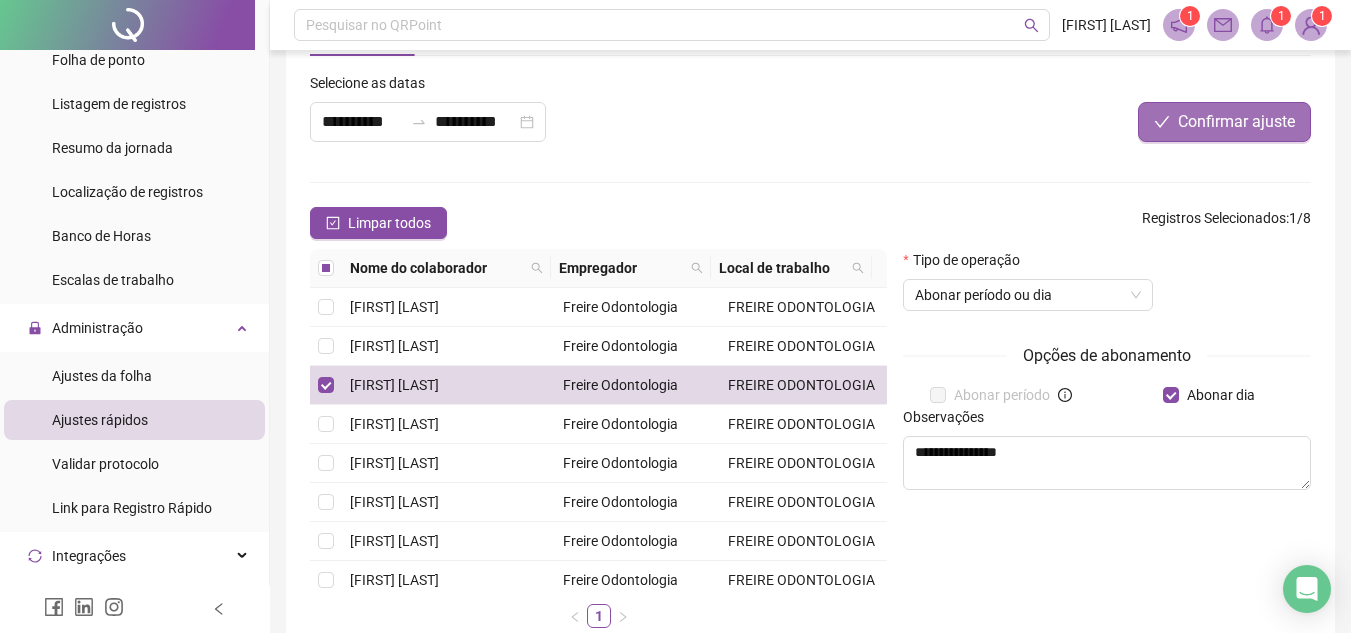 click on "Confirmar ajuste" at bounding box center (1224, 122) 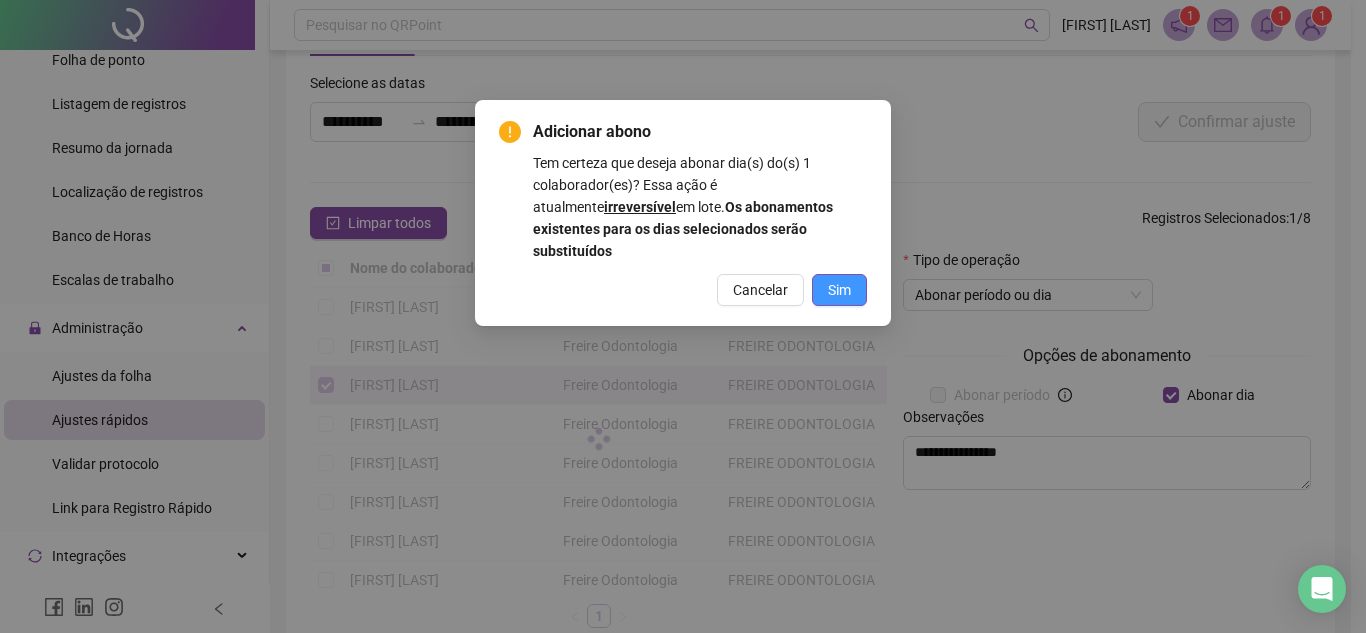 click on "Sim" at bounding box center [839, 290] 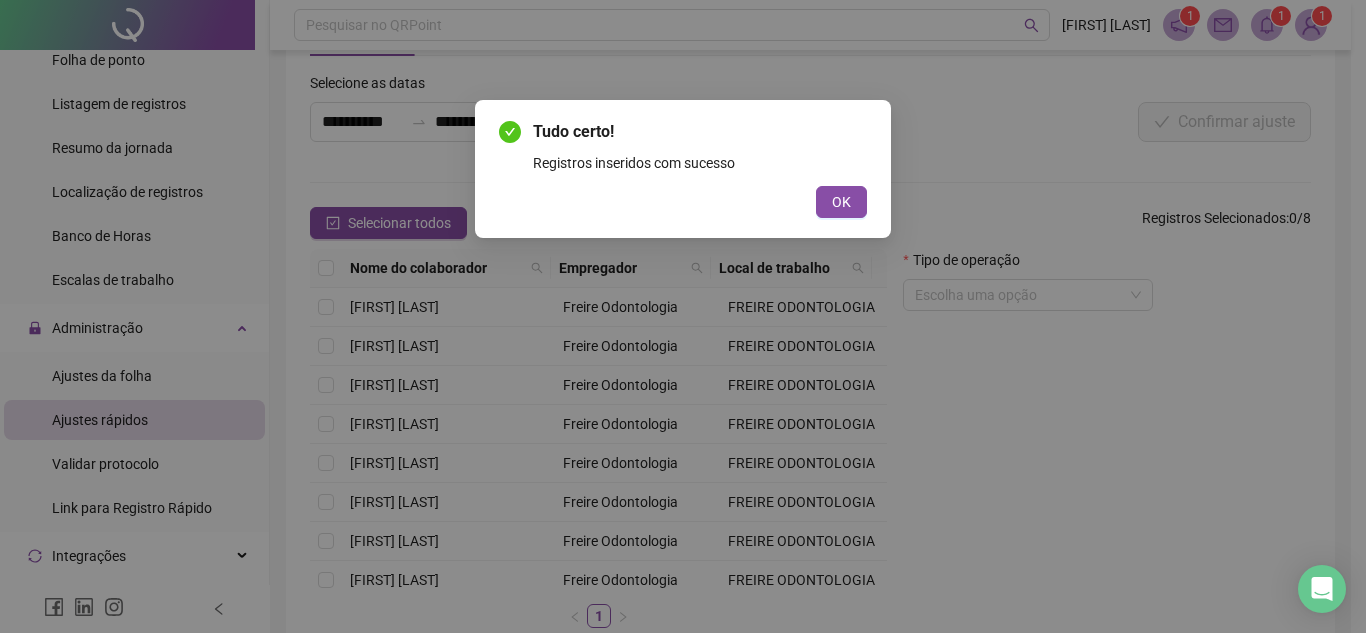 click on "Tudo certo! Registros inseridos com sucesso OK" at bounding box center [683, 316] 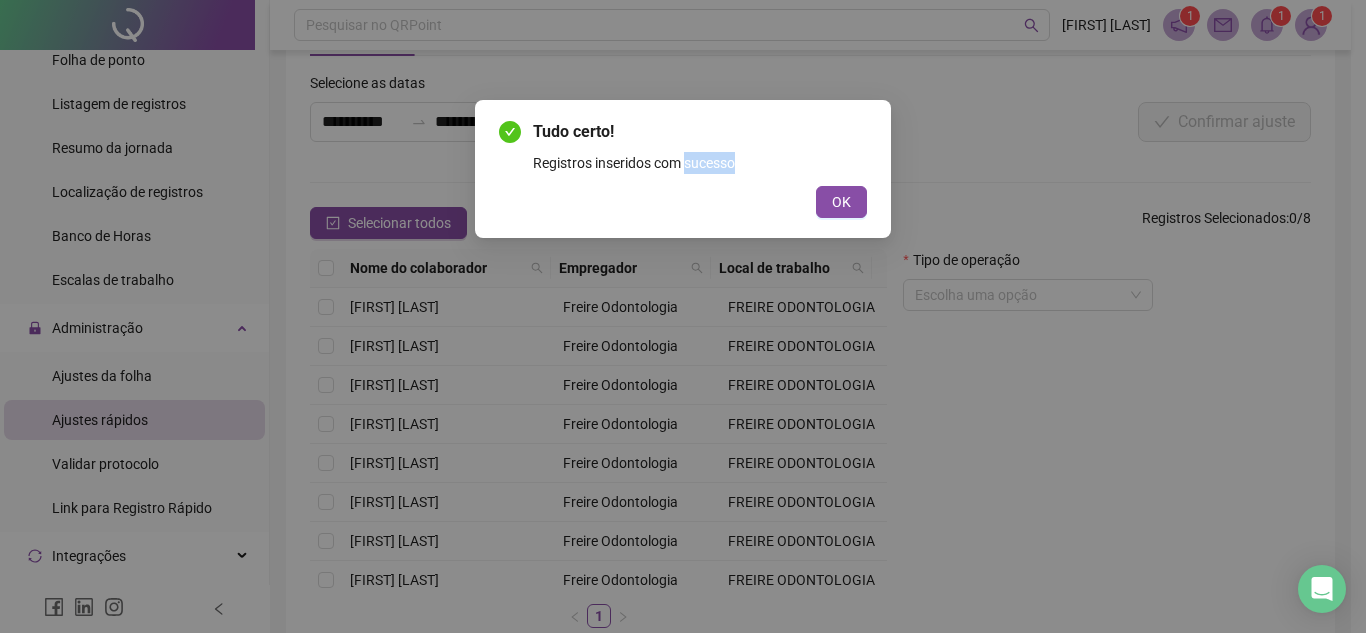 click on "Tudo certo! Registros inseridos com sucesso OK" at bounding box center (683, 316) 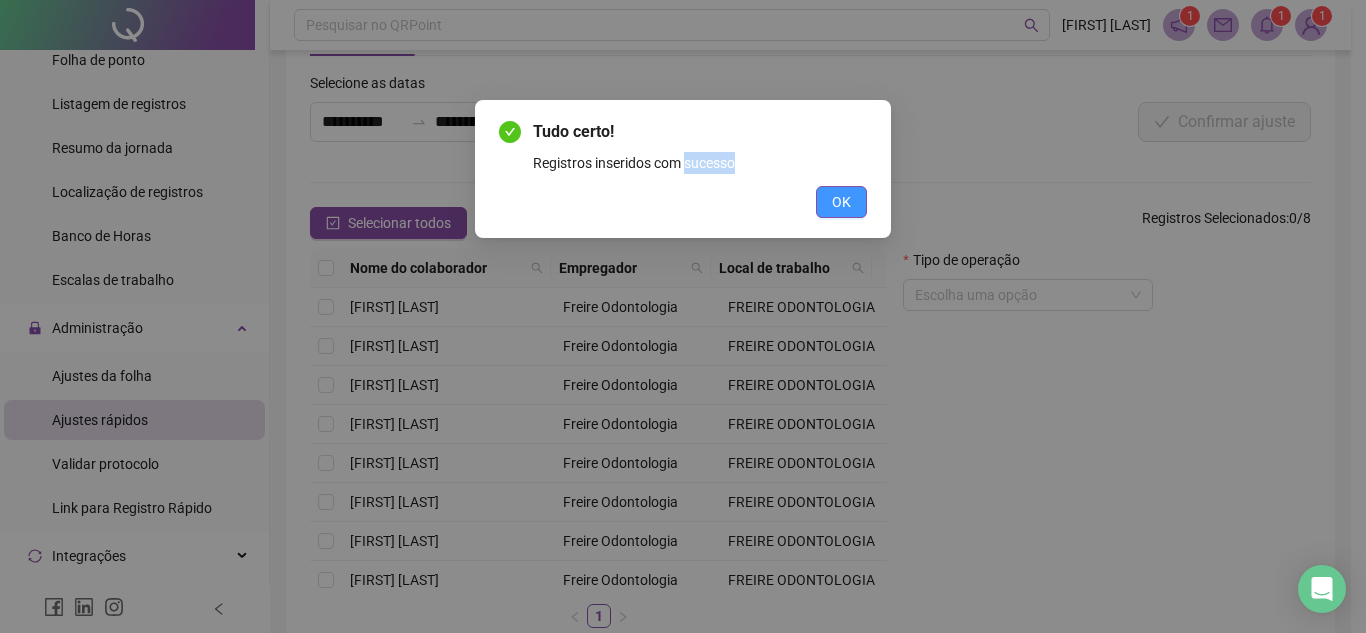 click on "OK" at bounding box center [841, 202] 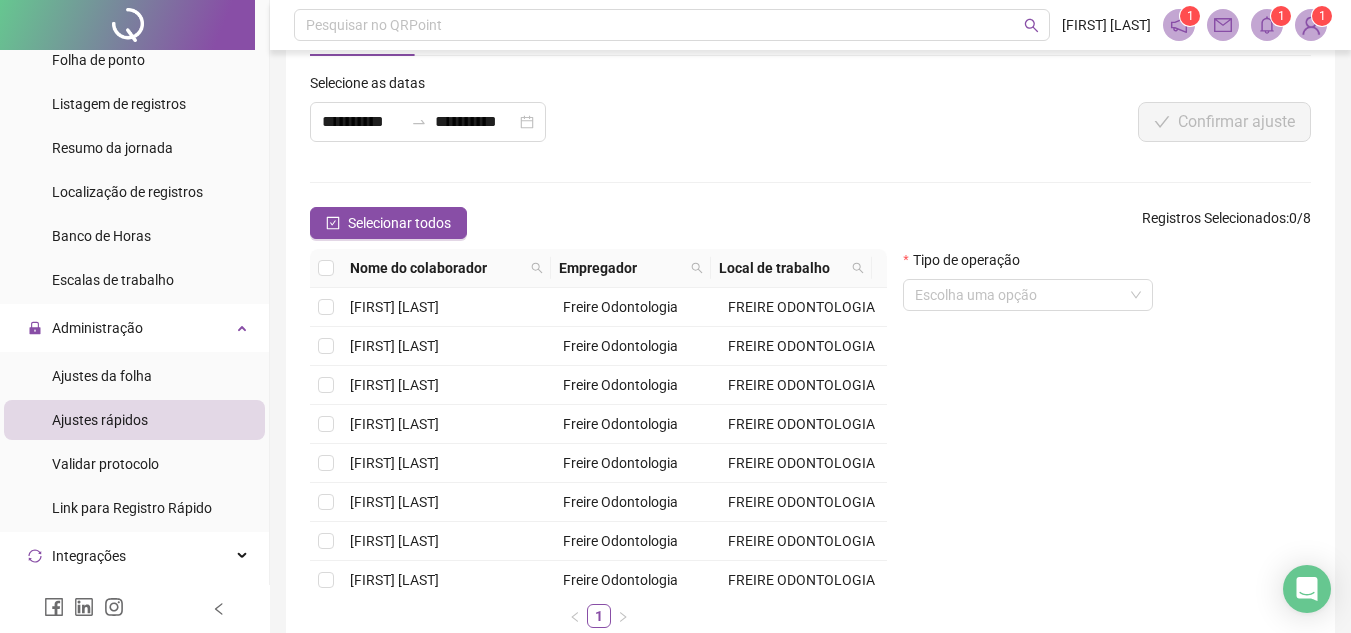 scroll, scrollTop: 0, scrollLeft: 0, axis: both 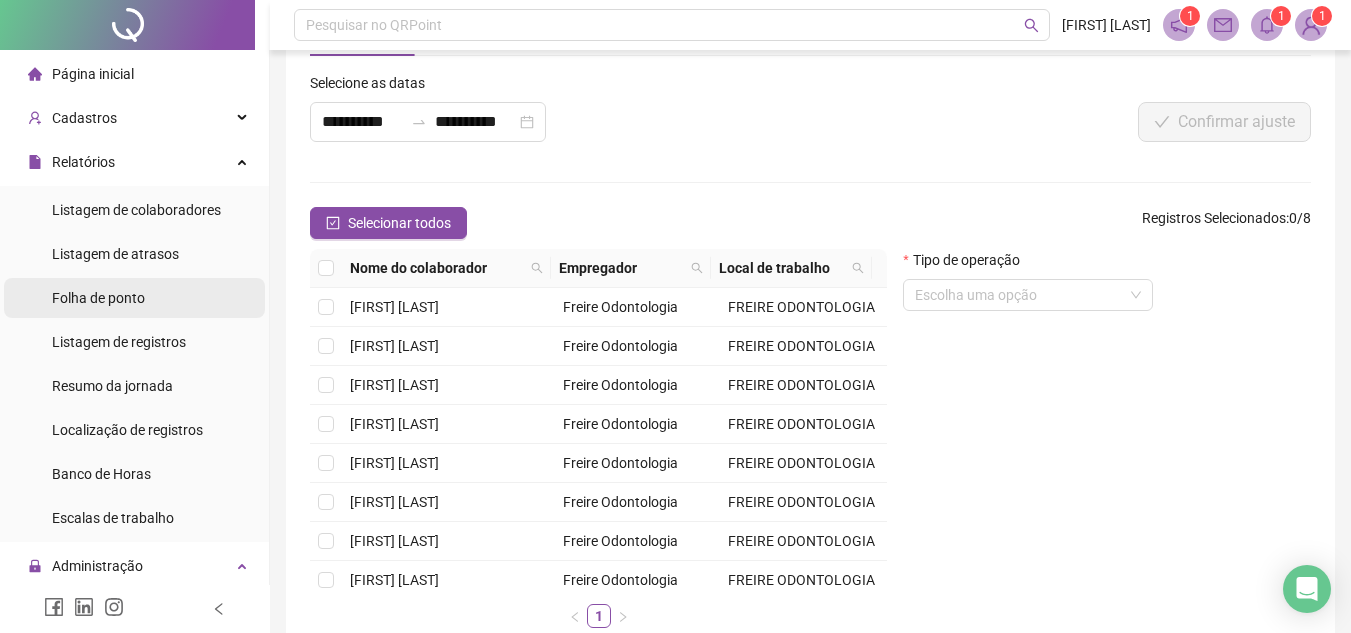 click on "Folha de ponto" at bounding box center (98, 298) 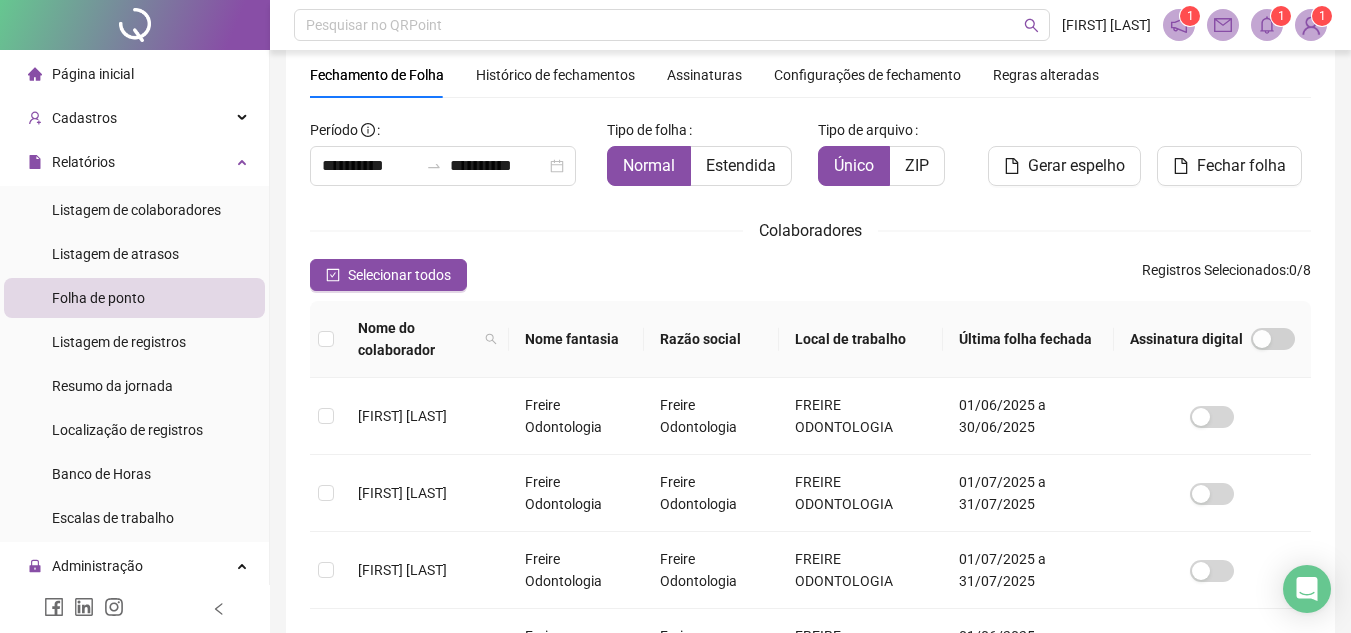 scroll, scrollTop: 93, scrollLeft: 0, axis: vertical 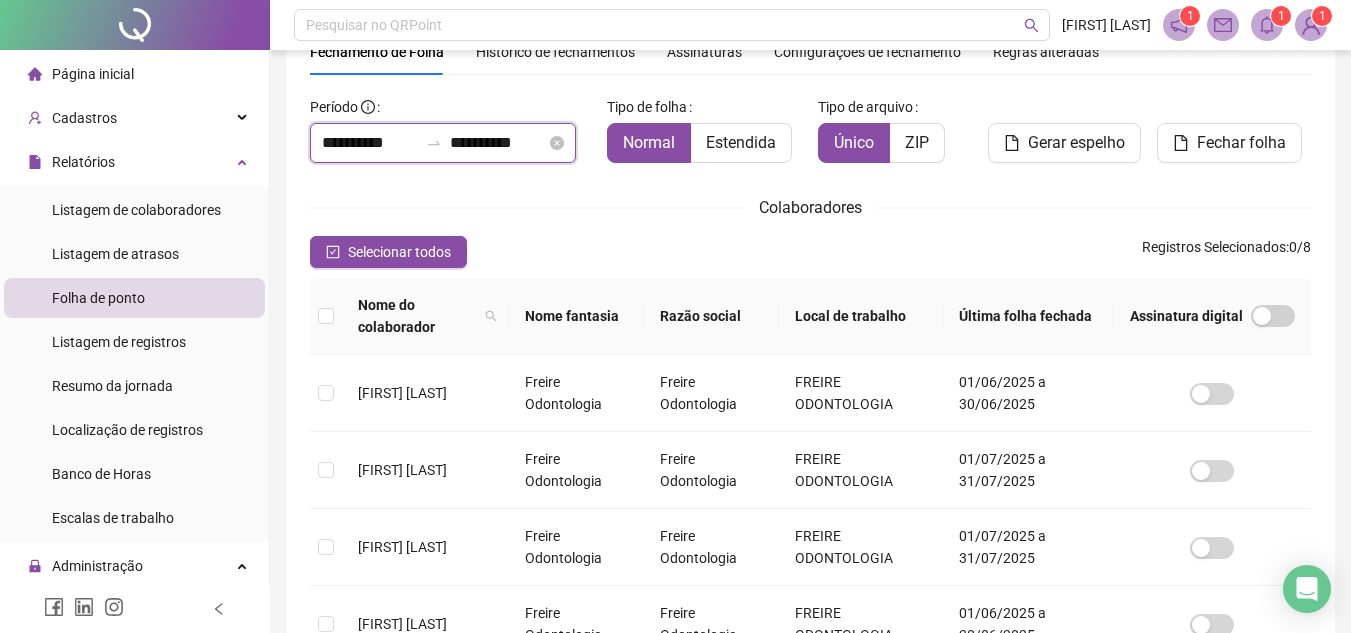 click on "**********" at bounding box center (370, 143) 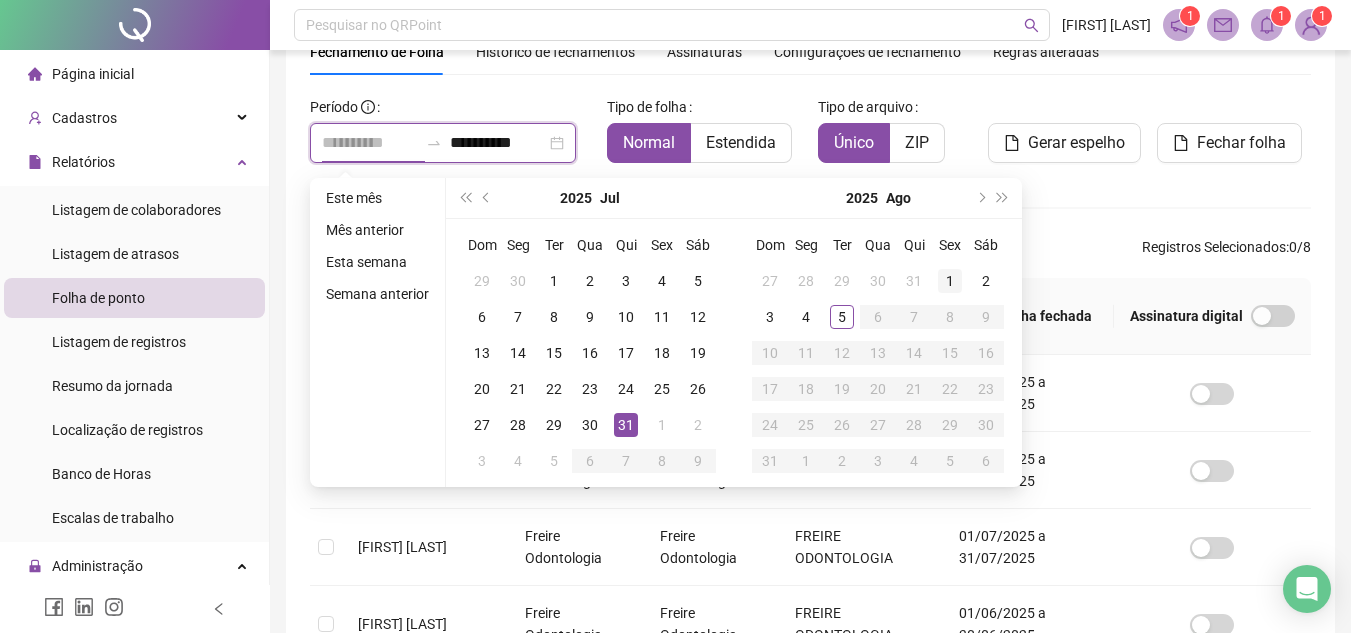 type on "**********" 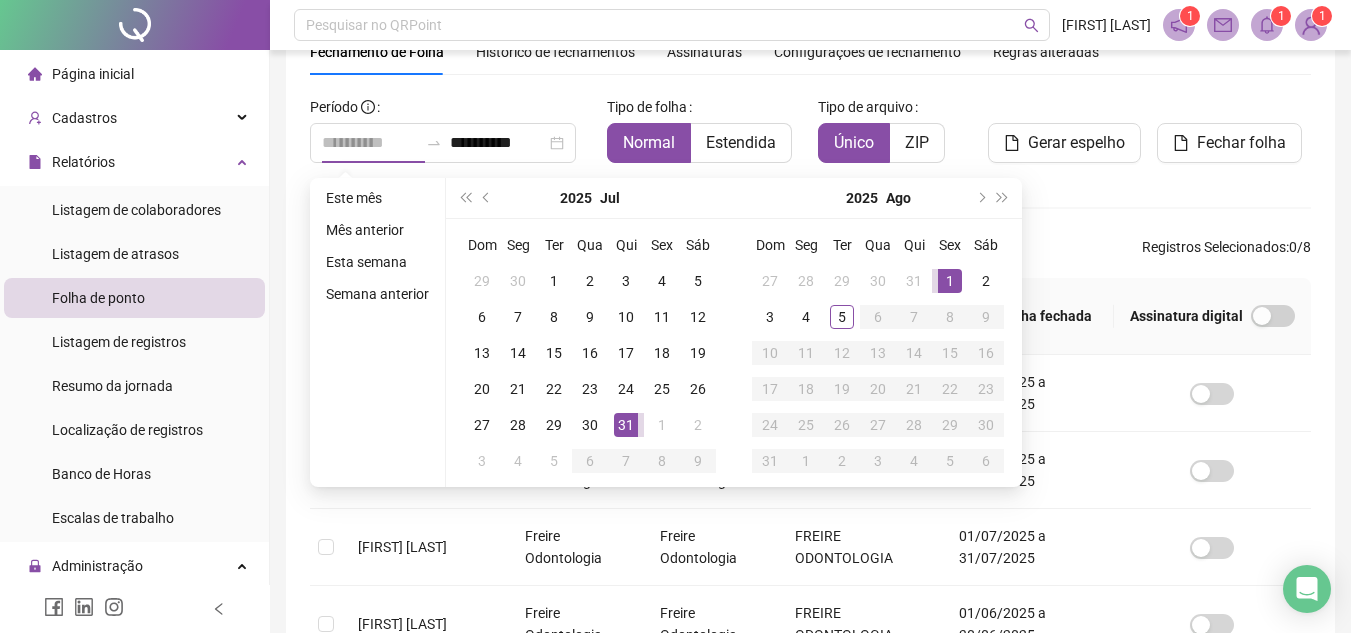 click on "1" at bounding box center [950, 281] 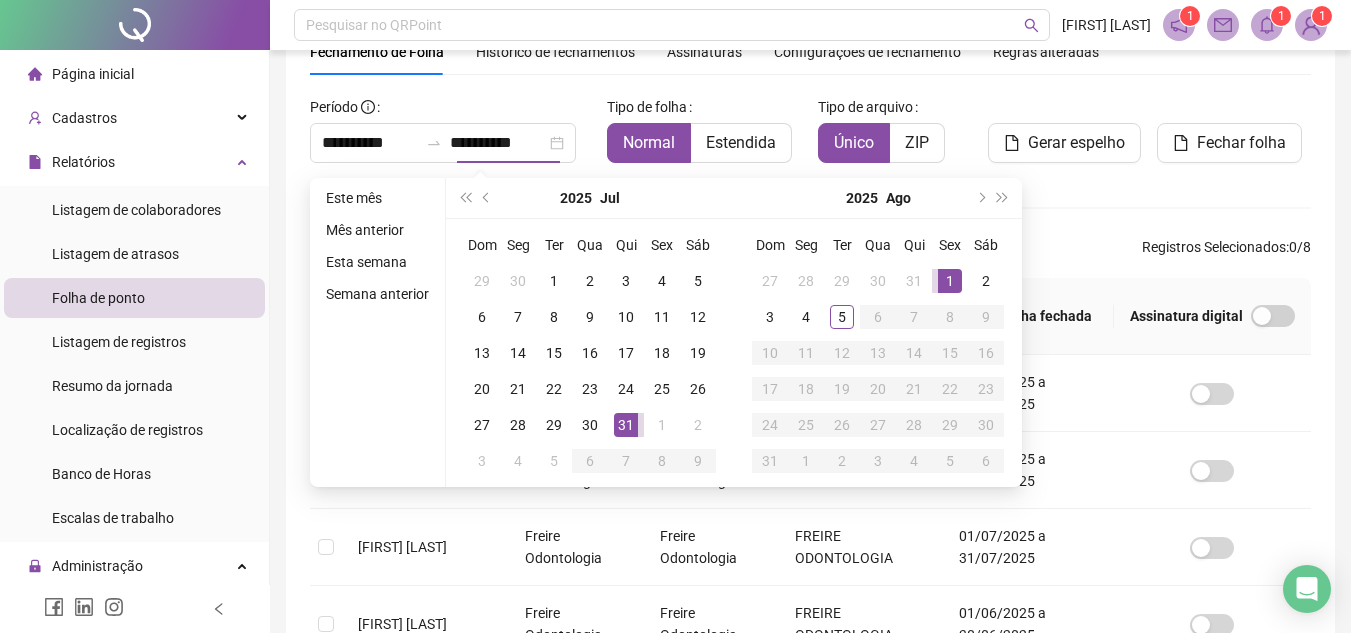 click on "6" at bounding box center [878, 317] 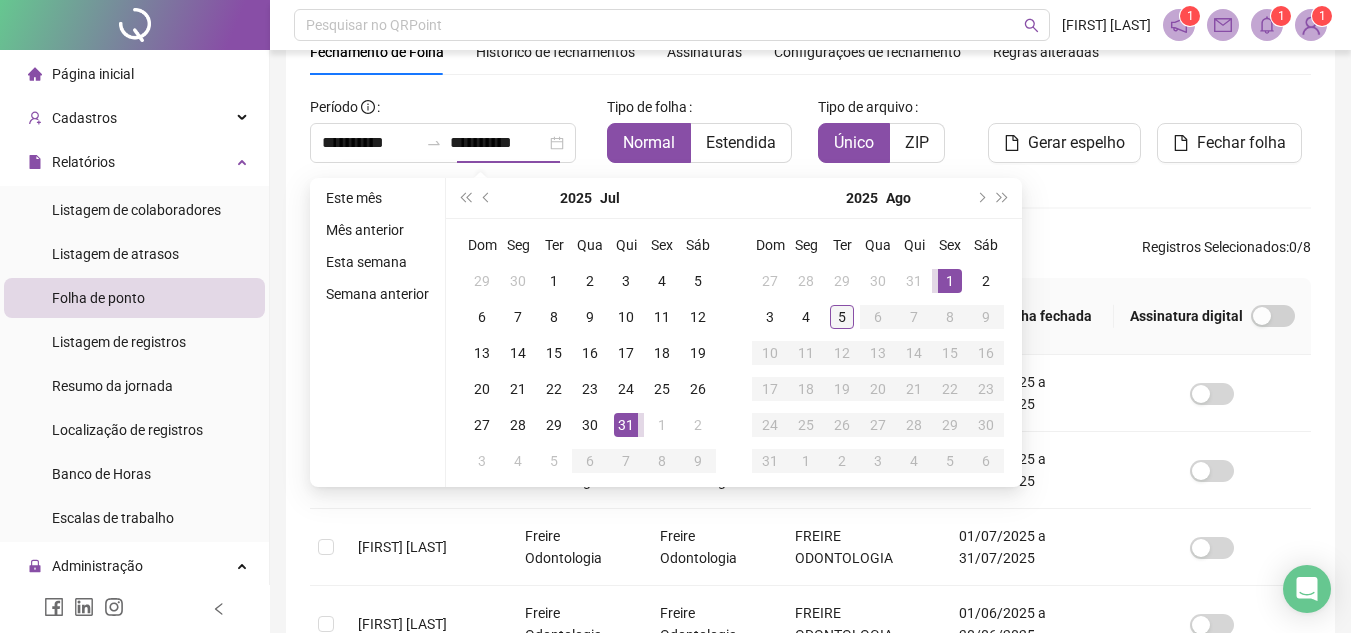 type on "**********" 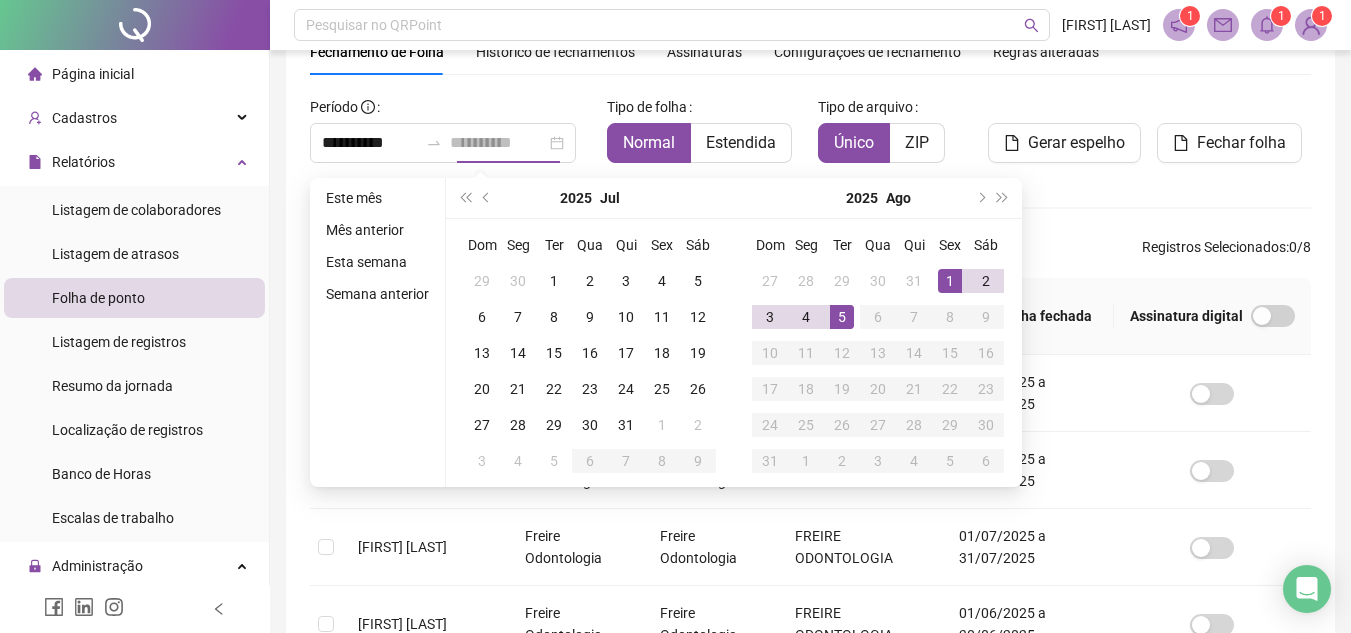 click on "5" at bounding box center [842, 317] 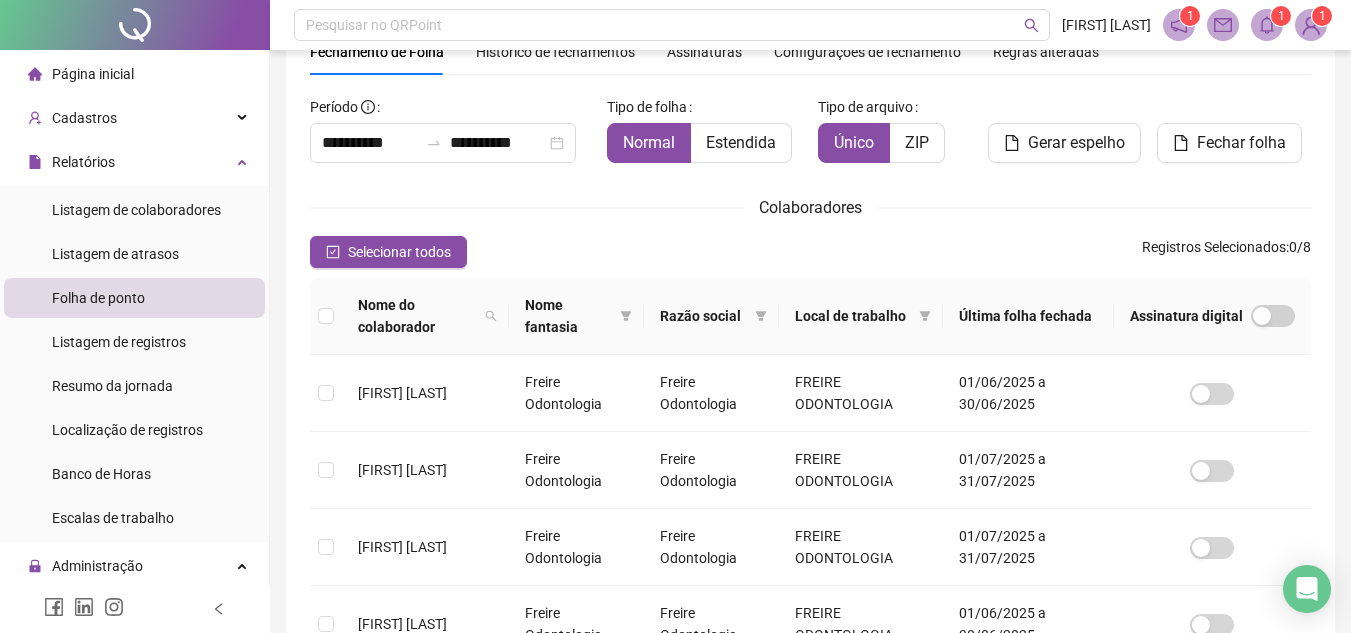 scroll, scrollTop: 122, scrollLeft: 0, axis: vertical 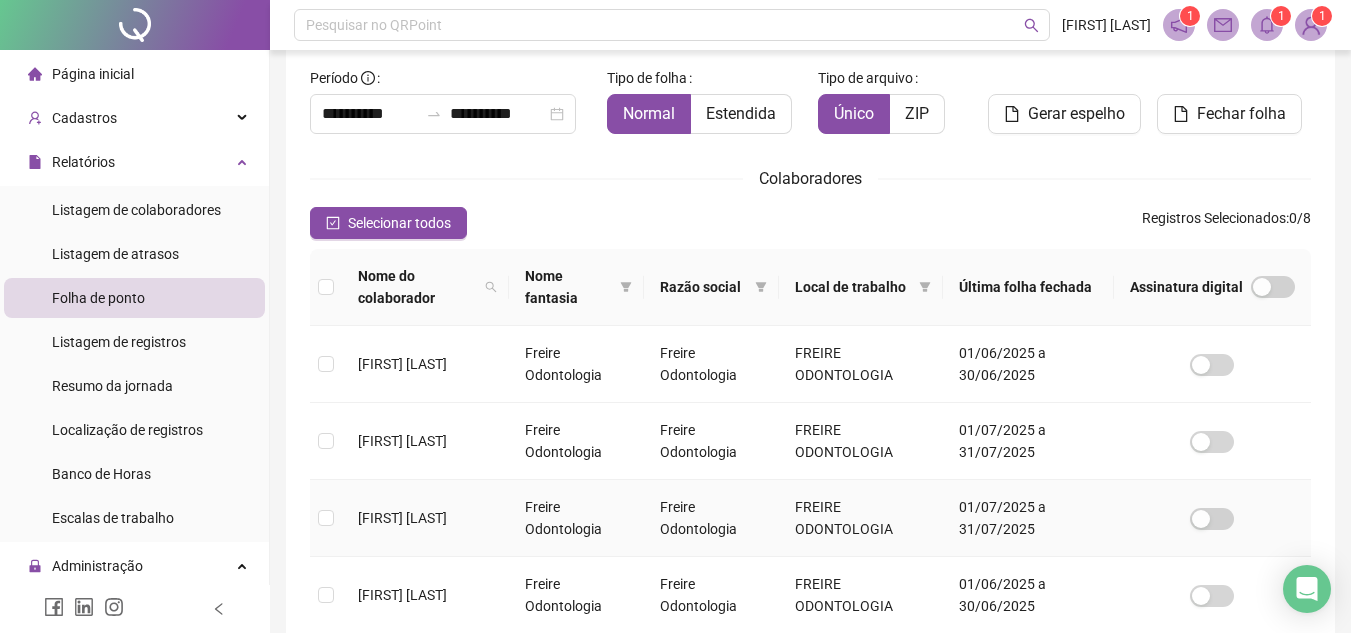 click on "[FIRST] [LAST]" at bounding box center [425, 518] 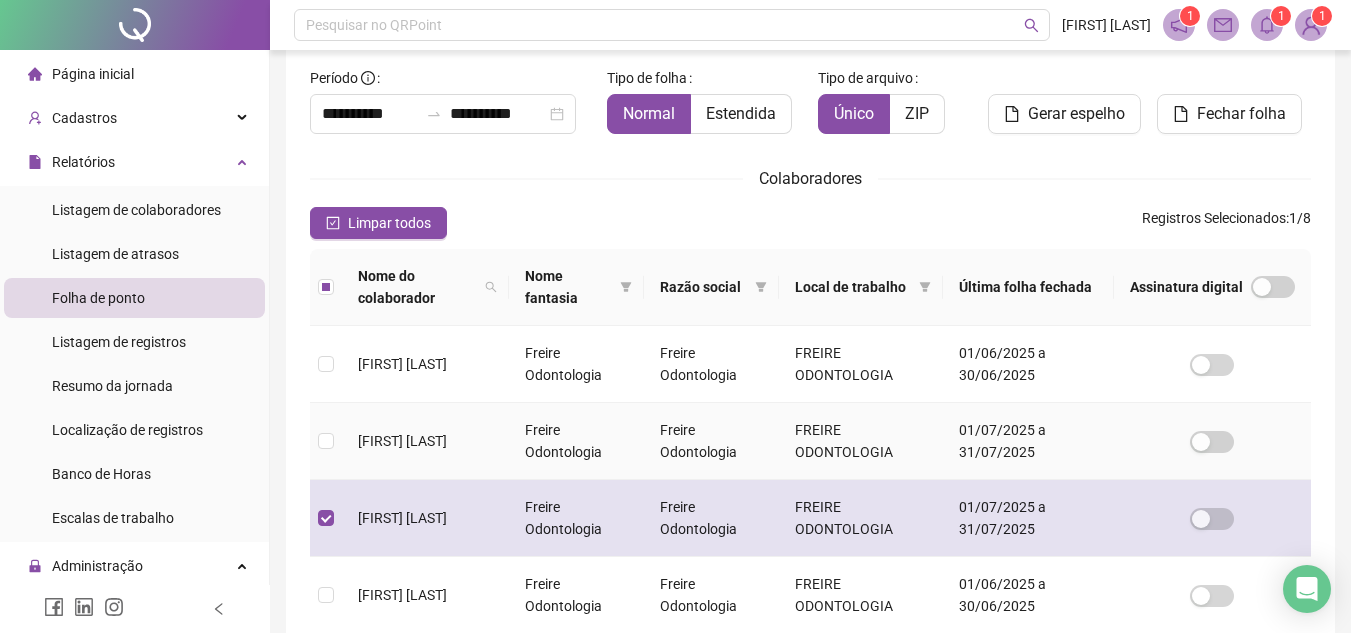 scroll, scrollTop: 93, scrollLeft: 0, axis: vertical 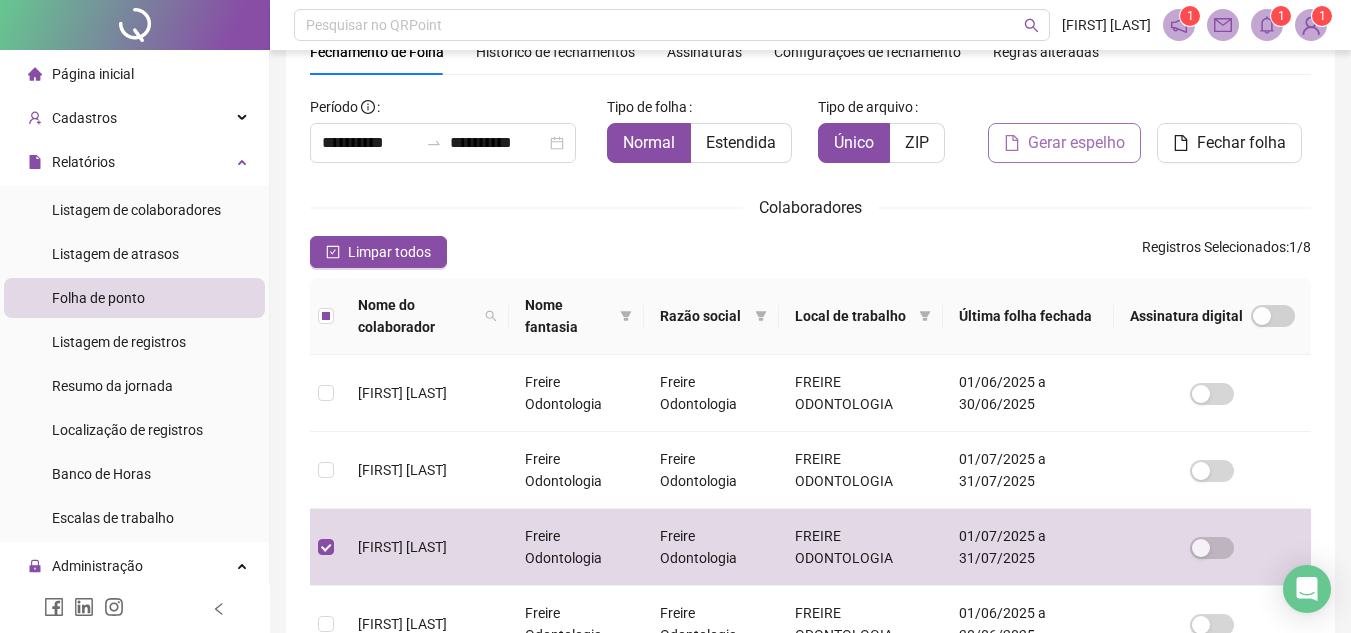 click on "Gerar espelho" at bounding box center [1076, 143] 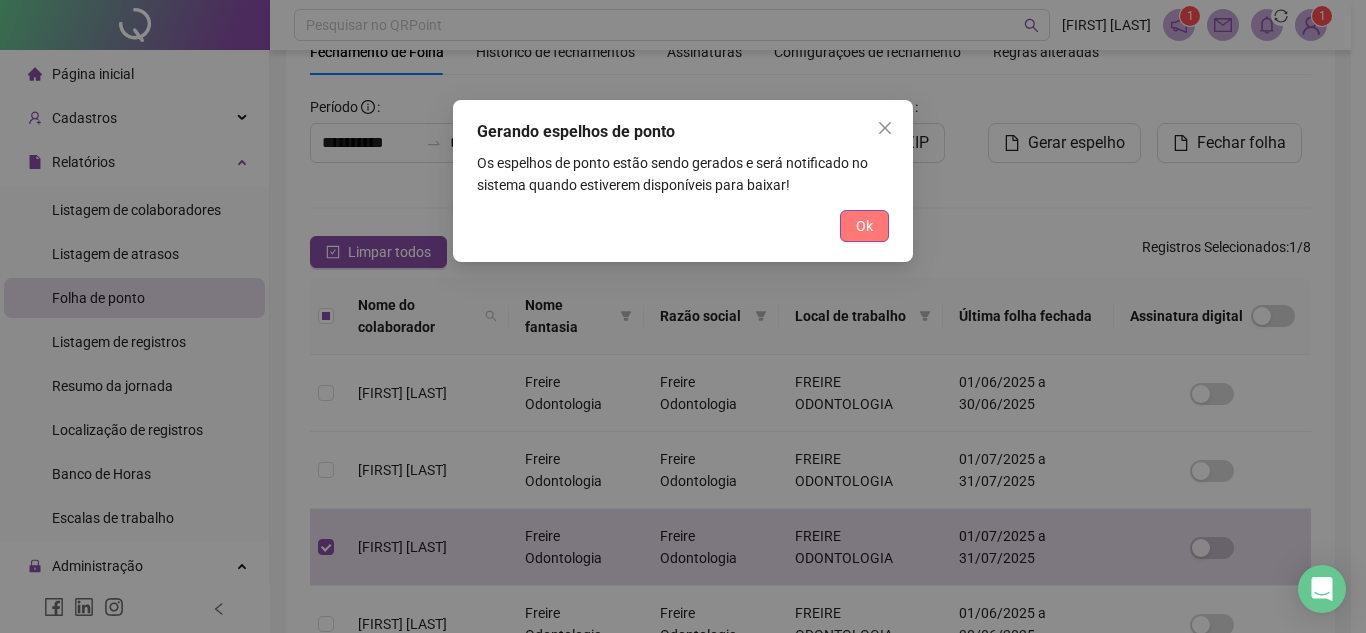 click on "Ok" at bounding box center [864, 226] 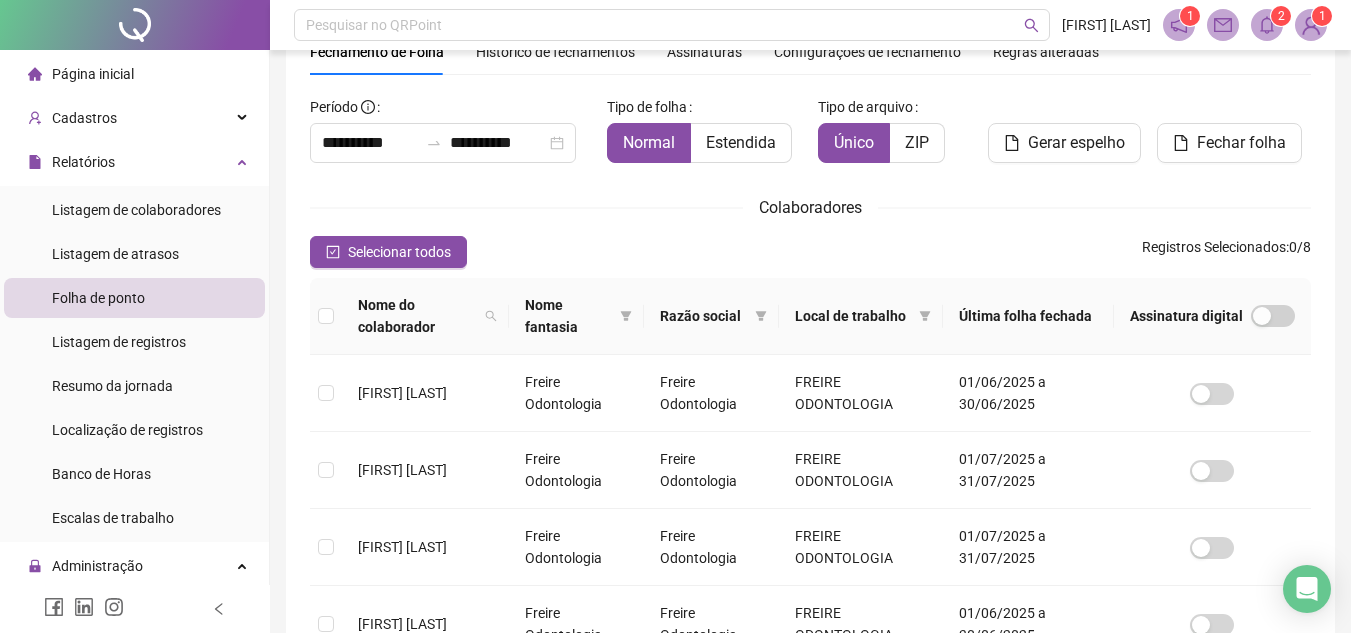 click at bounding box center (1267, 25) 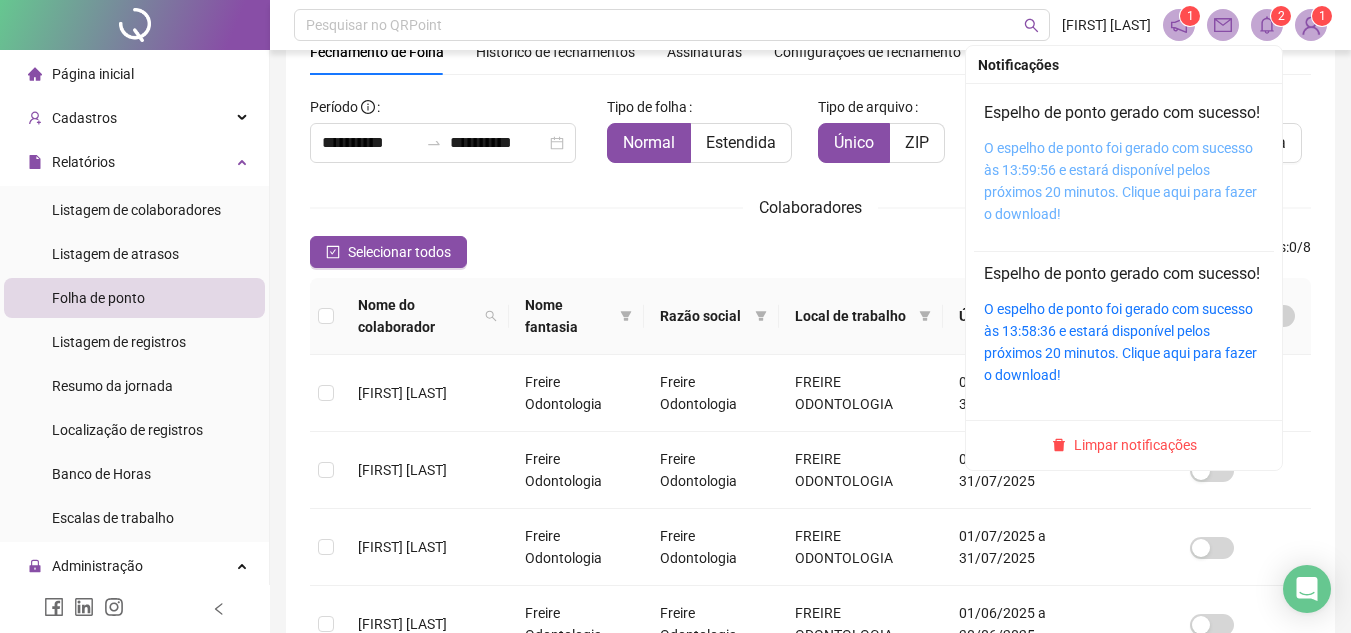 click on "O espelho de ponto foi gerado com sucesso às 13:59:56 e estará disponível pelos próximos 20 minutos.
Clique aqui para fazer o download!" at bounding box center (1120, 181) 